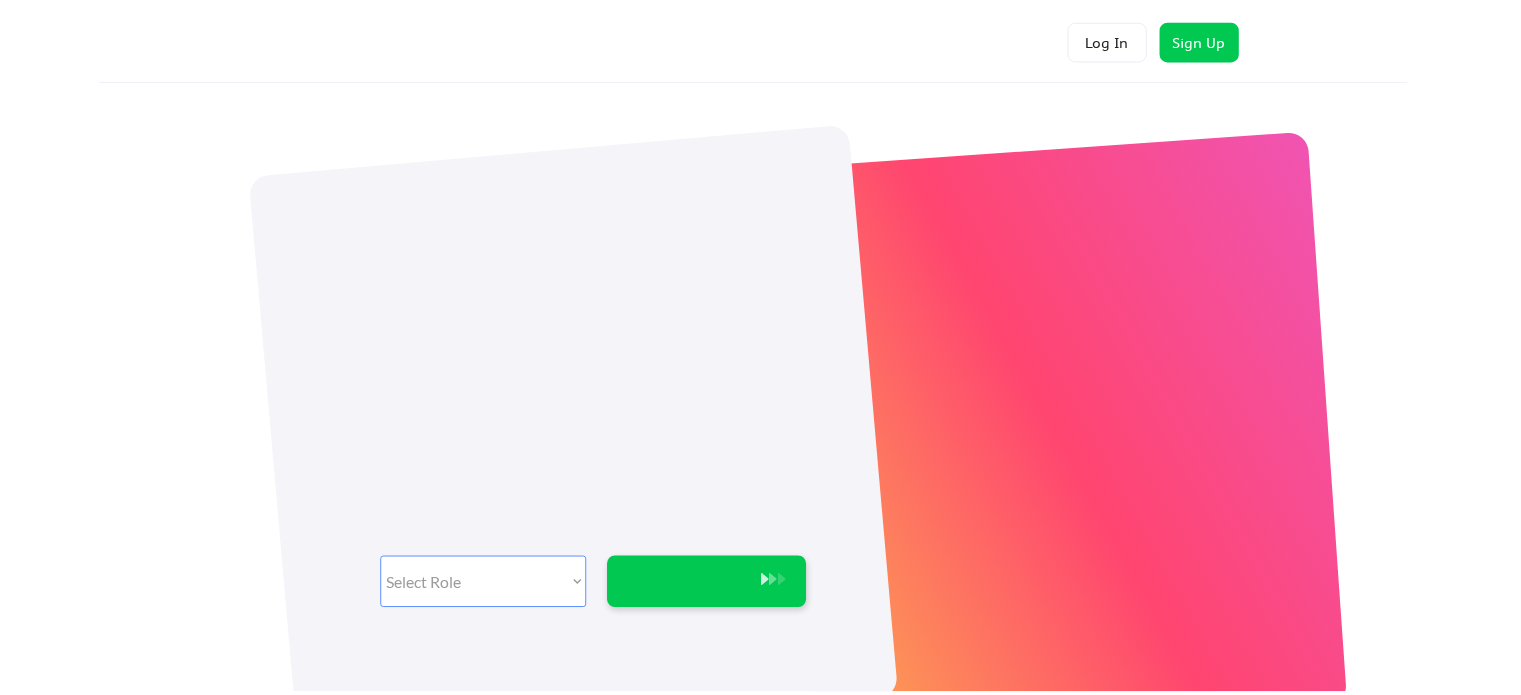 scroll, scrollTop: 0, scrollLeft: 0, axis: both 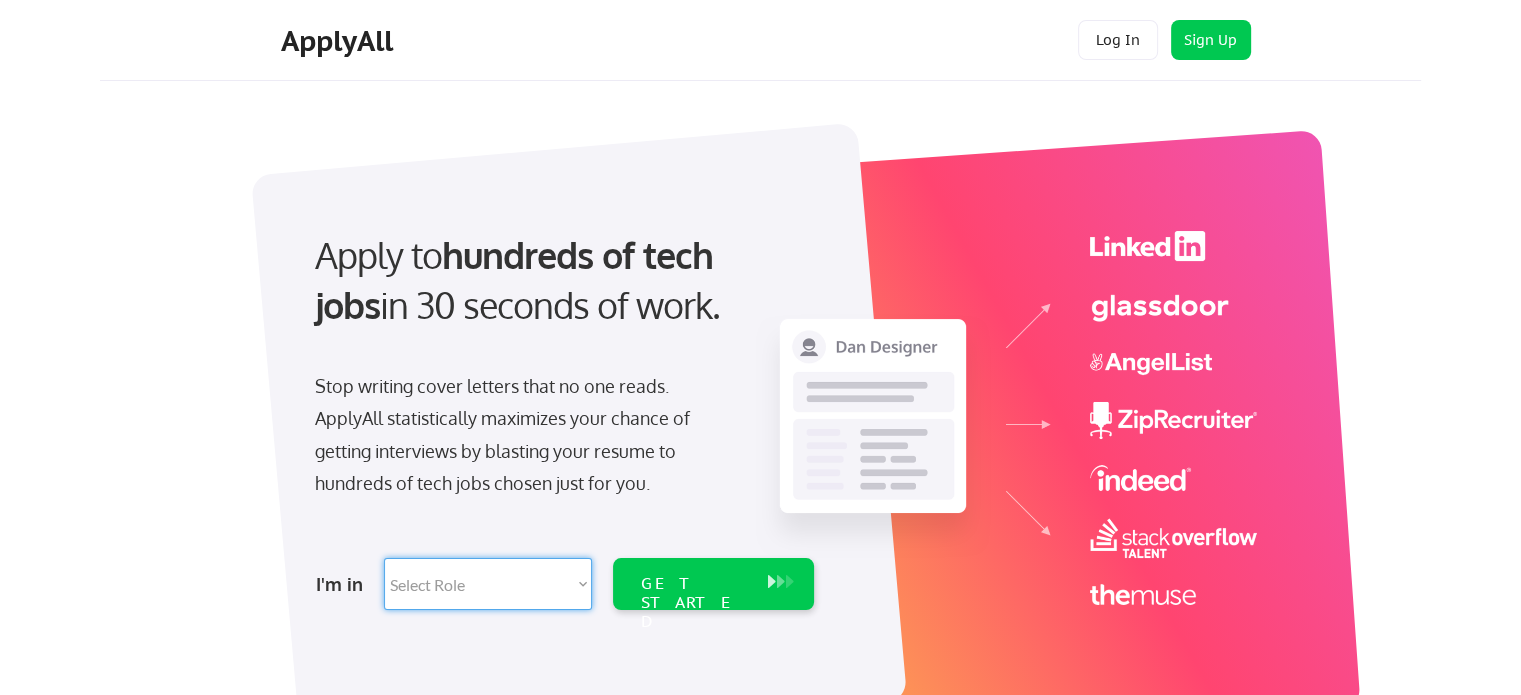 click on "Select Role Software Engineering Product Management Customer Success Sales UI/UX/Product Design Technical Project/Program Mgmt Marketing & Growth Data HR/Recruiting IT/Cybersecurity Tech Finance/Ops/Strategy Customer Support" at bounding box center [488, 584] 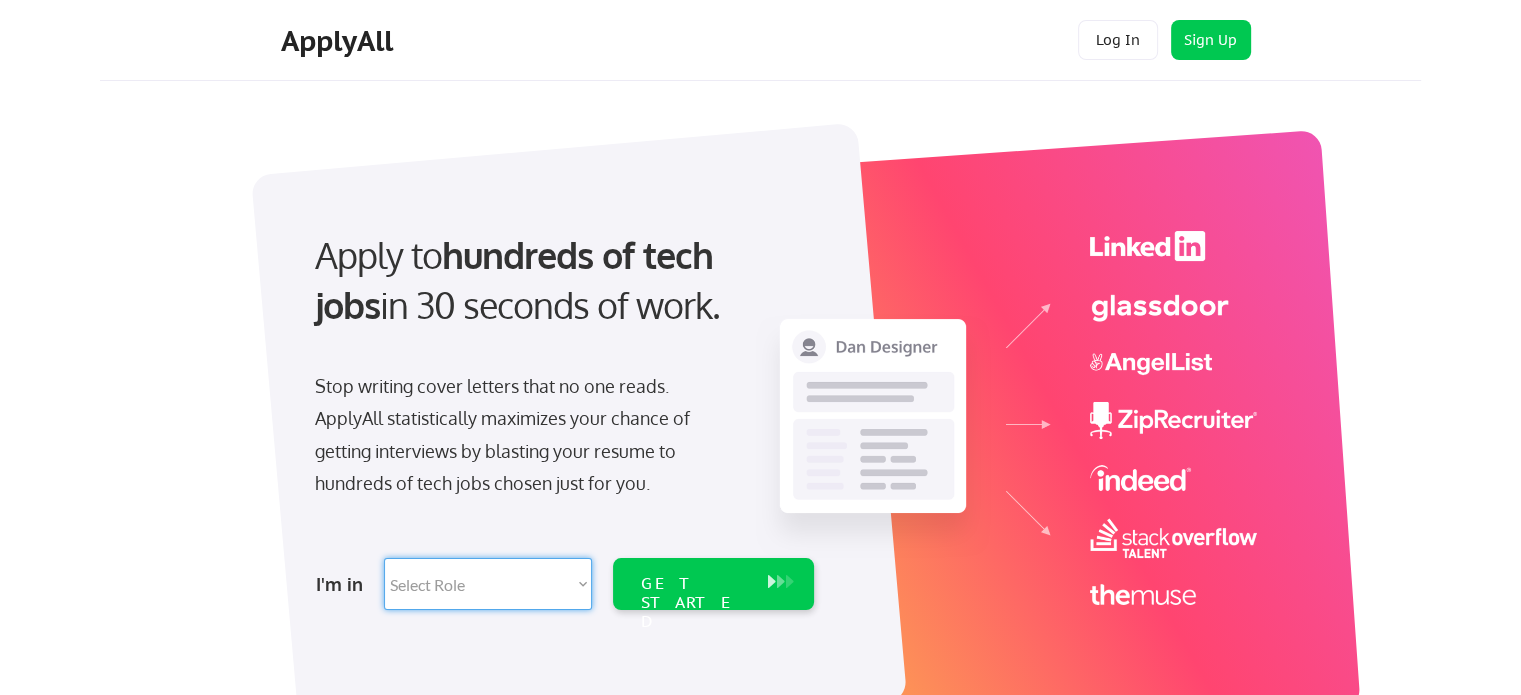 select on ""data_science___analytics"" 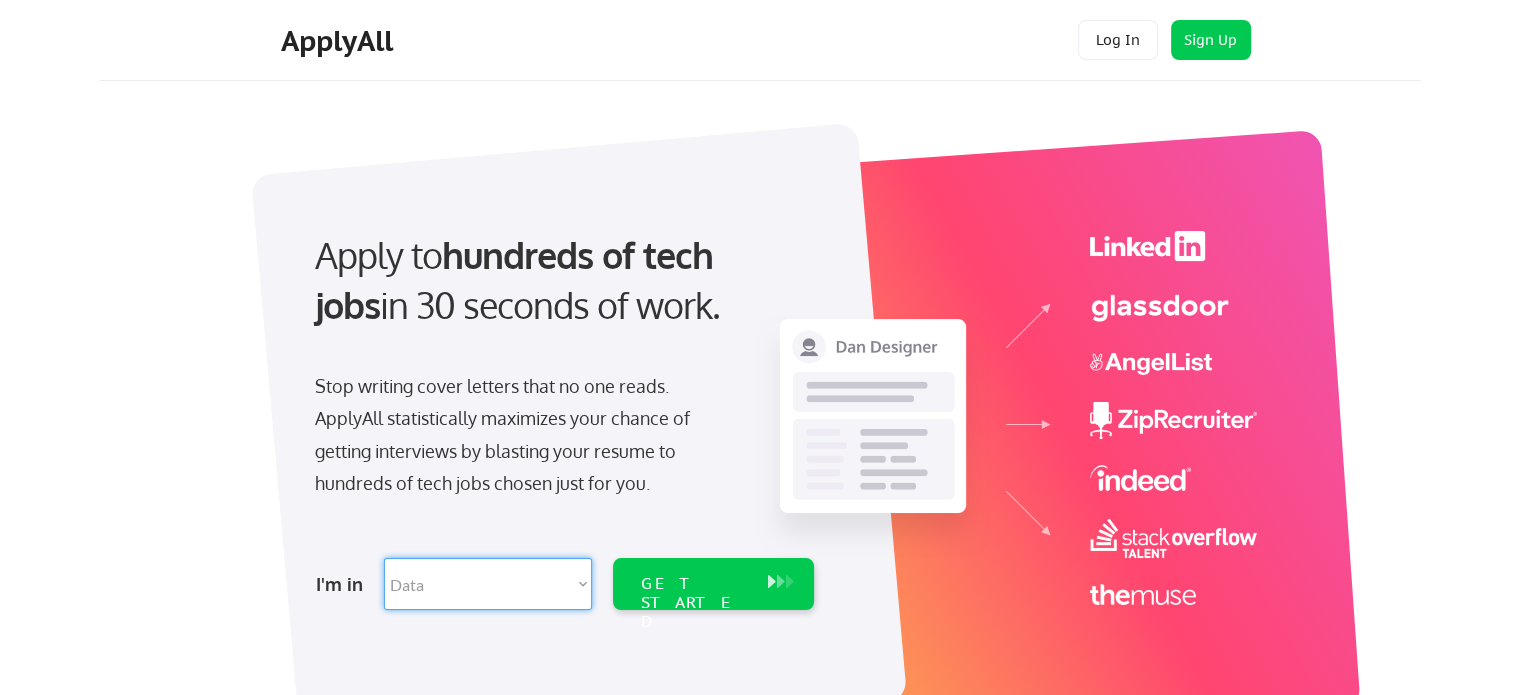 click on "Select Role Software Engineering Product Management Customer Success Sales UI/UX/Product Design Technical Project/Program Mgmt Marketing & Growth Data HR/Recruiting IT/Cybersecurity Tech Finance/Ops/Strategy Customer Support" at bounding box center (488, 584) 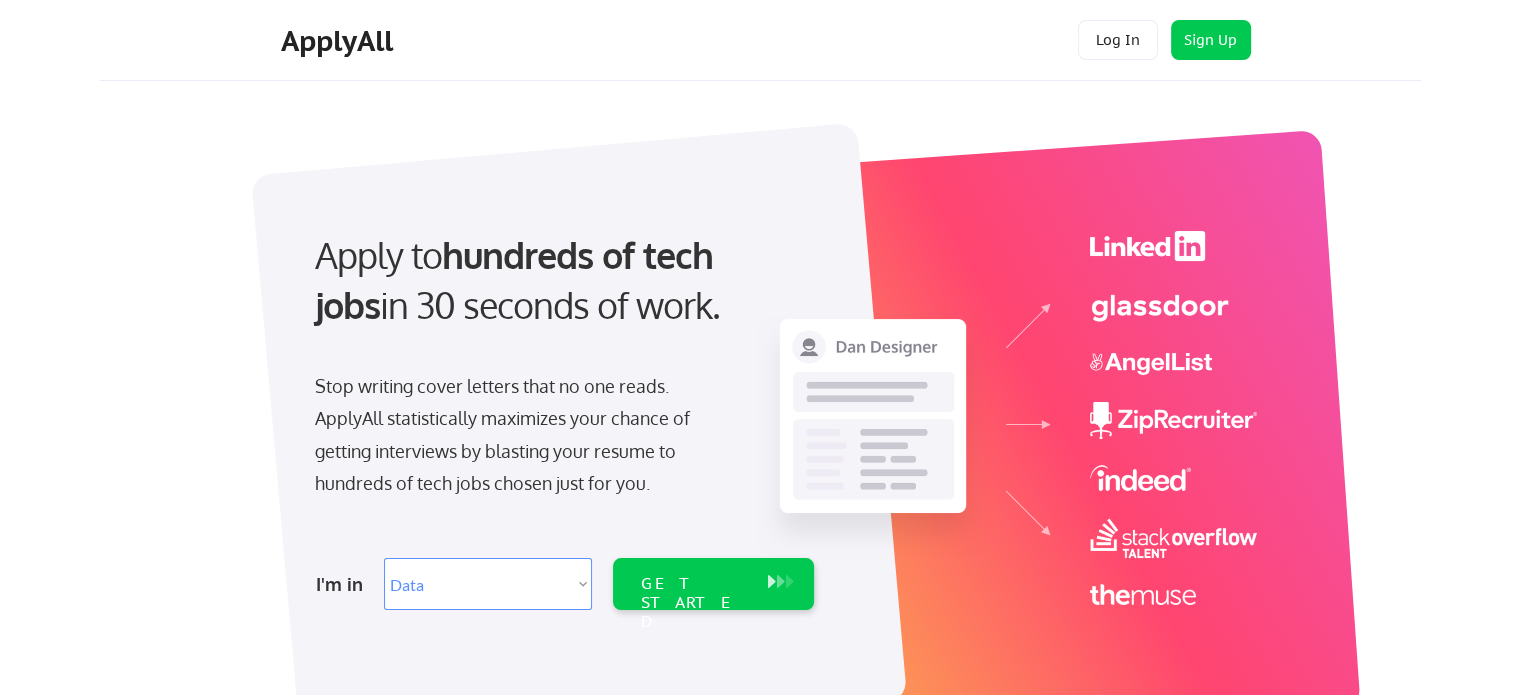 select on ""data_science___analytics"" 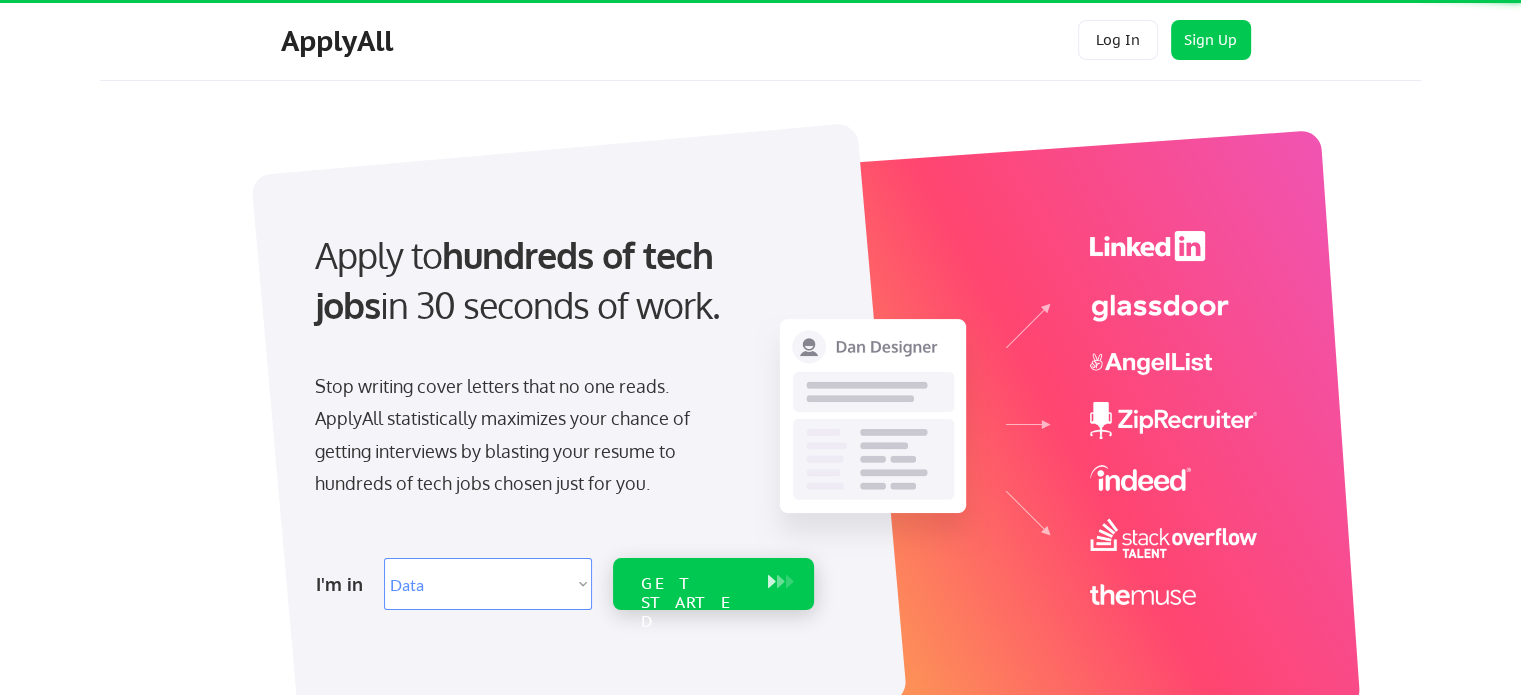 click on "GET STARTED" at bounding box center (694, 584) 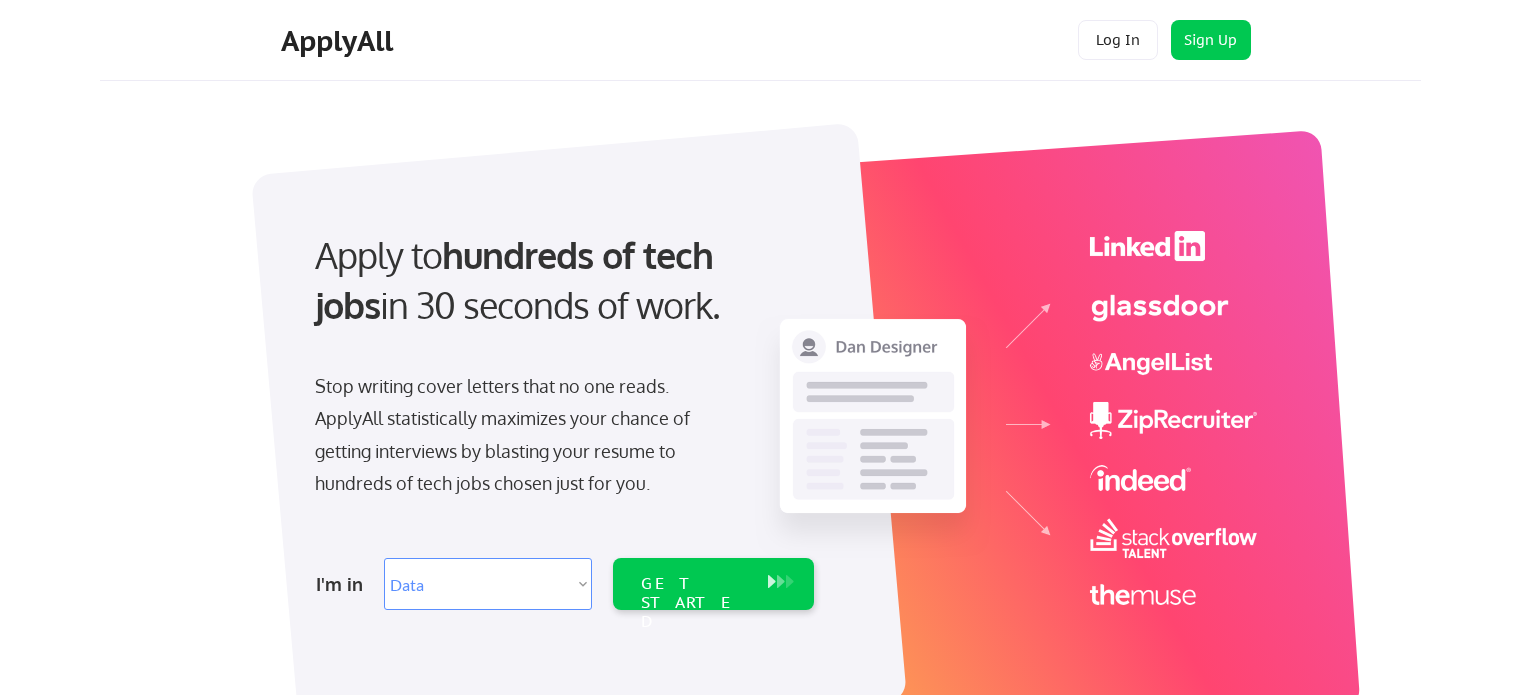 select on ""data_science___analytics"" 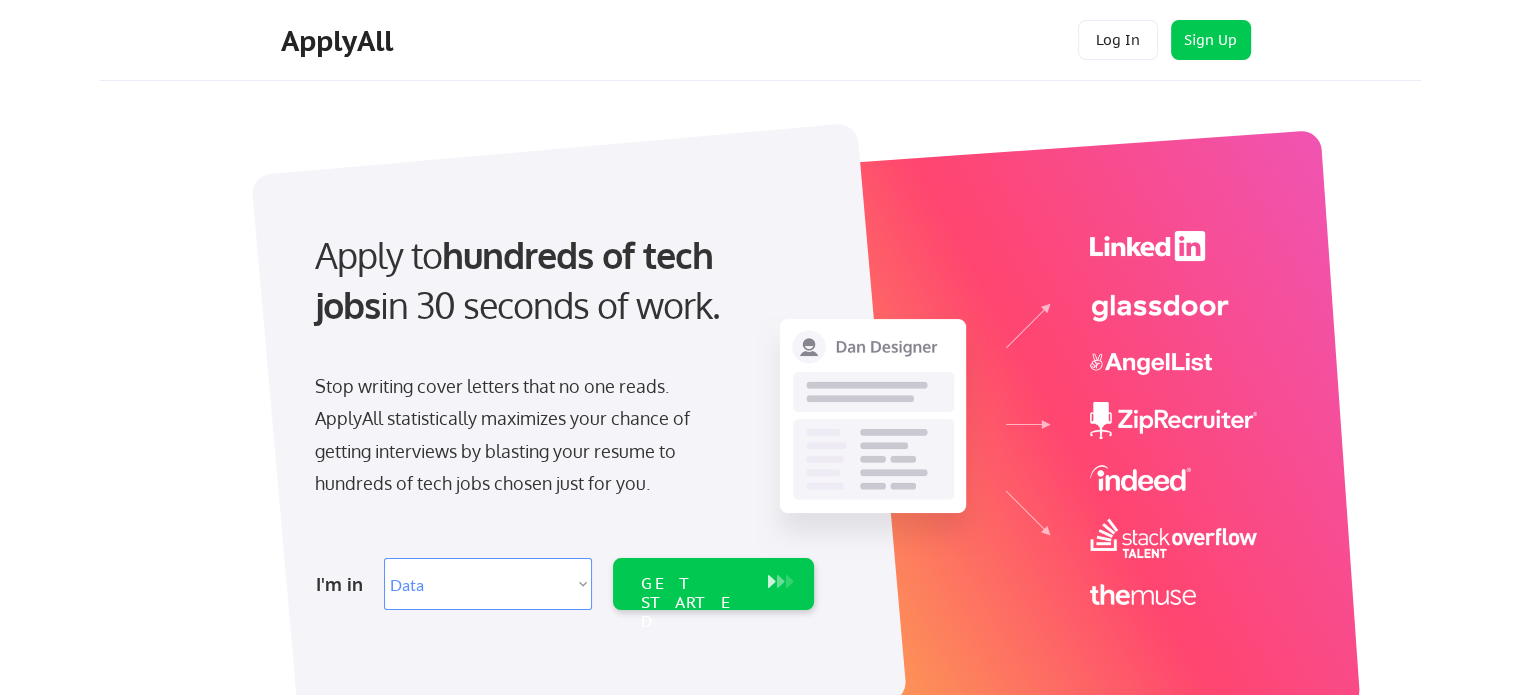 scroll, scrollTop: 0, scrollLeft: 0, axis: both 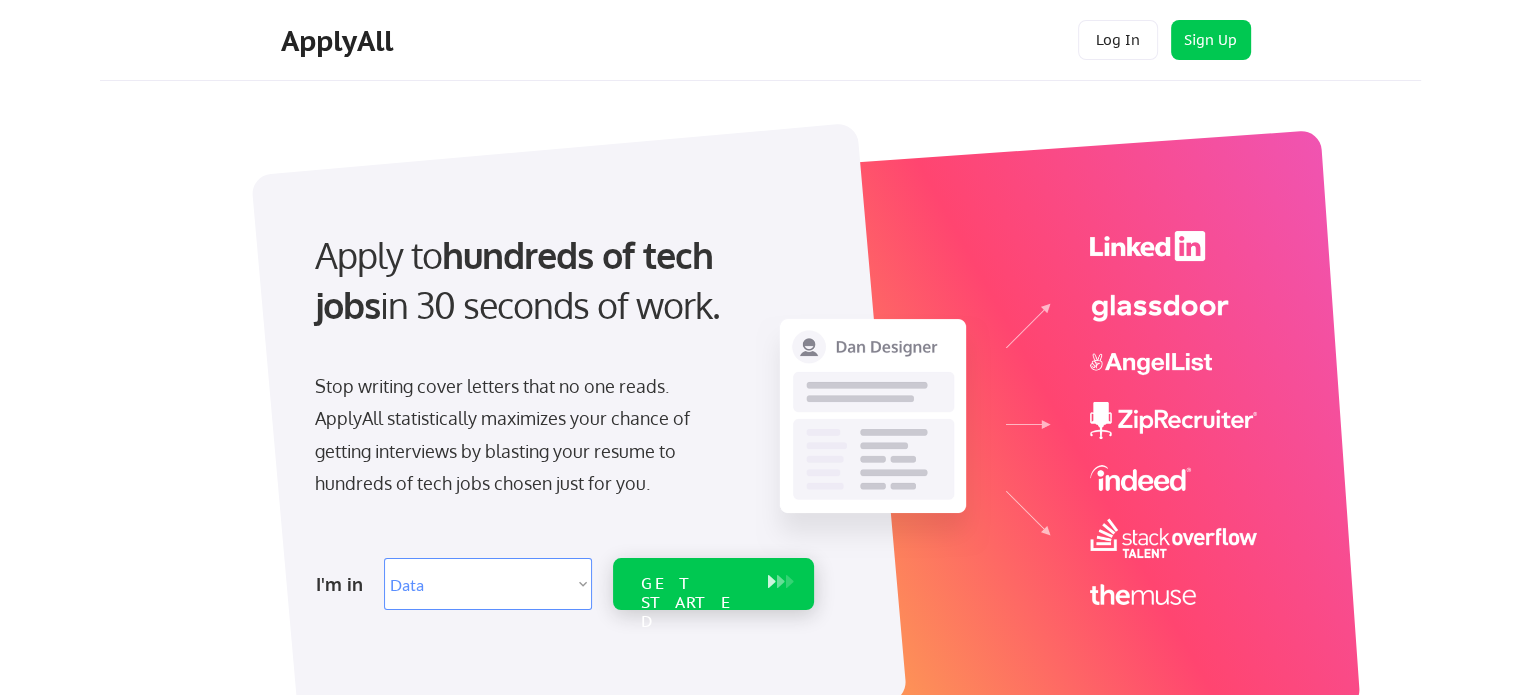 click on "GET STARTED" at bounding box center [694, 584] 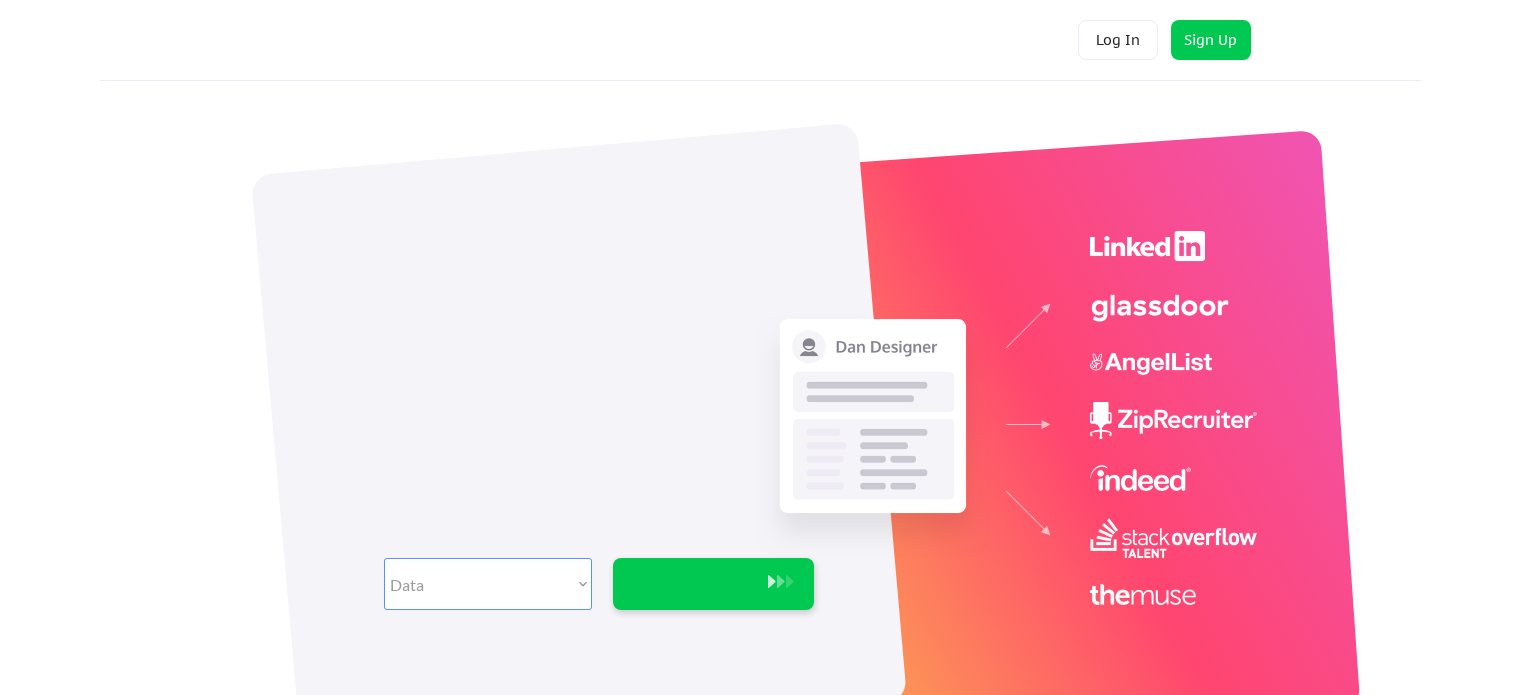 select on ""data_science___analytics"" 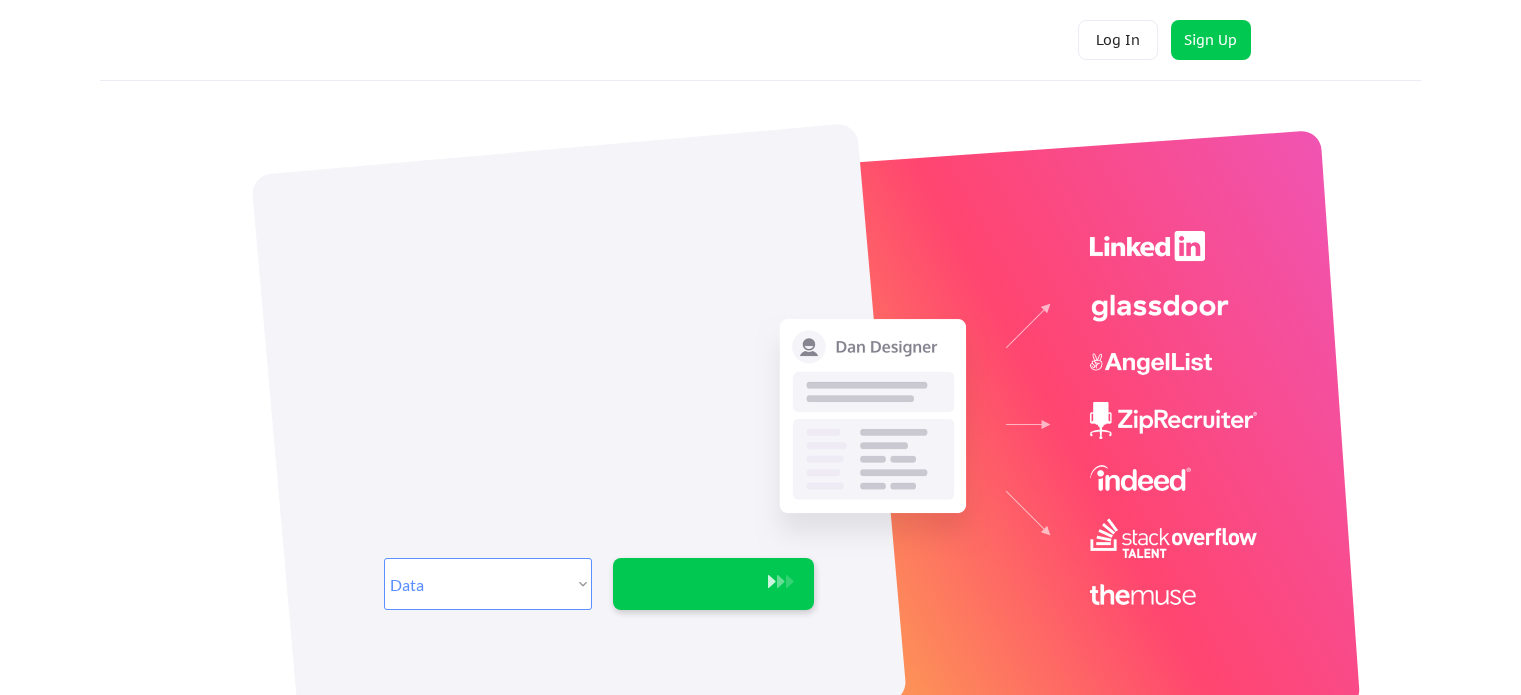 scroll, scrollTop: 0, scrollLeft: 0, axis: both 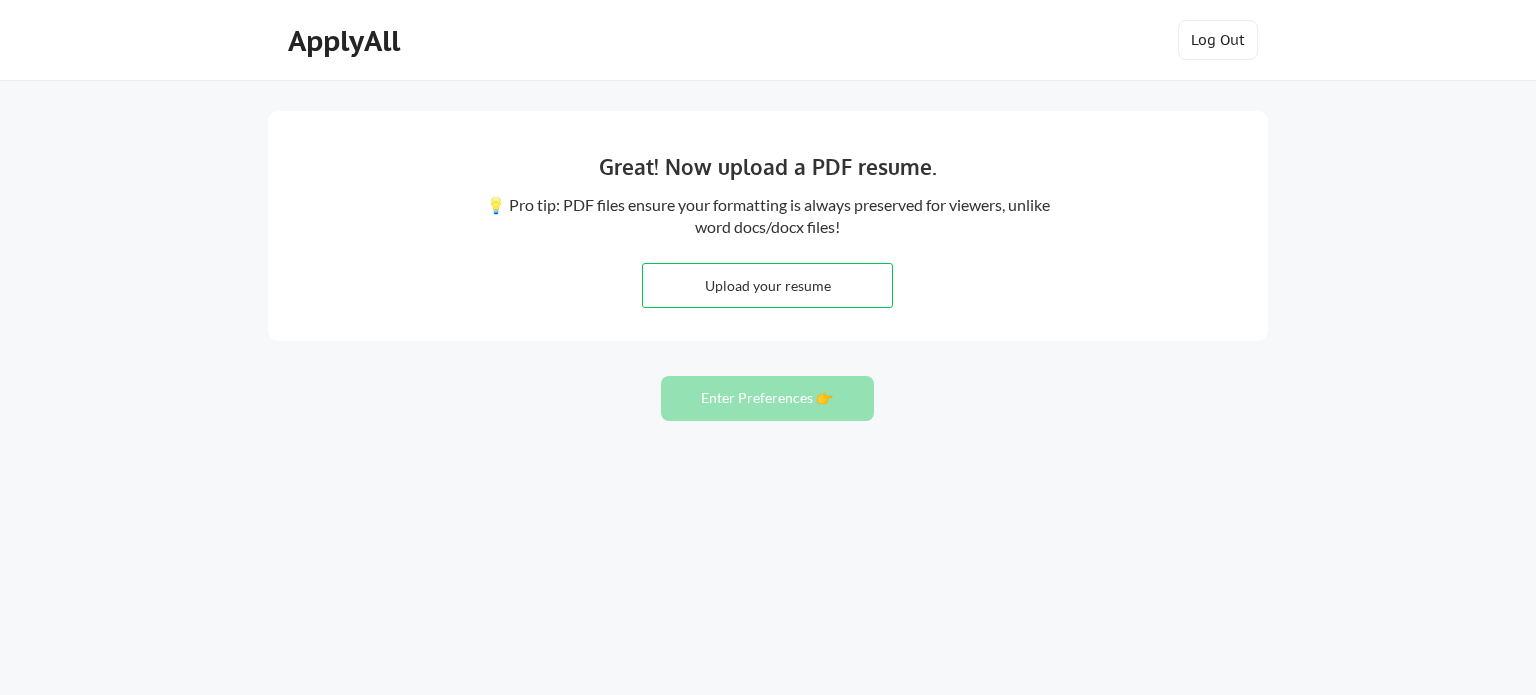 click on "Enter Preferences  👉" at bounding box center [767, 398] 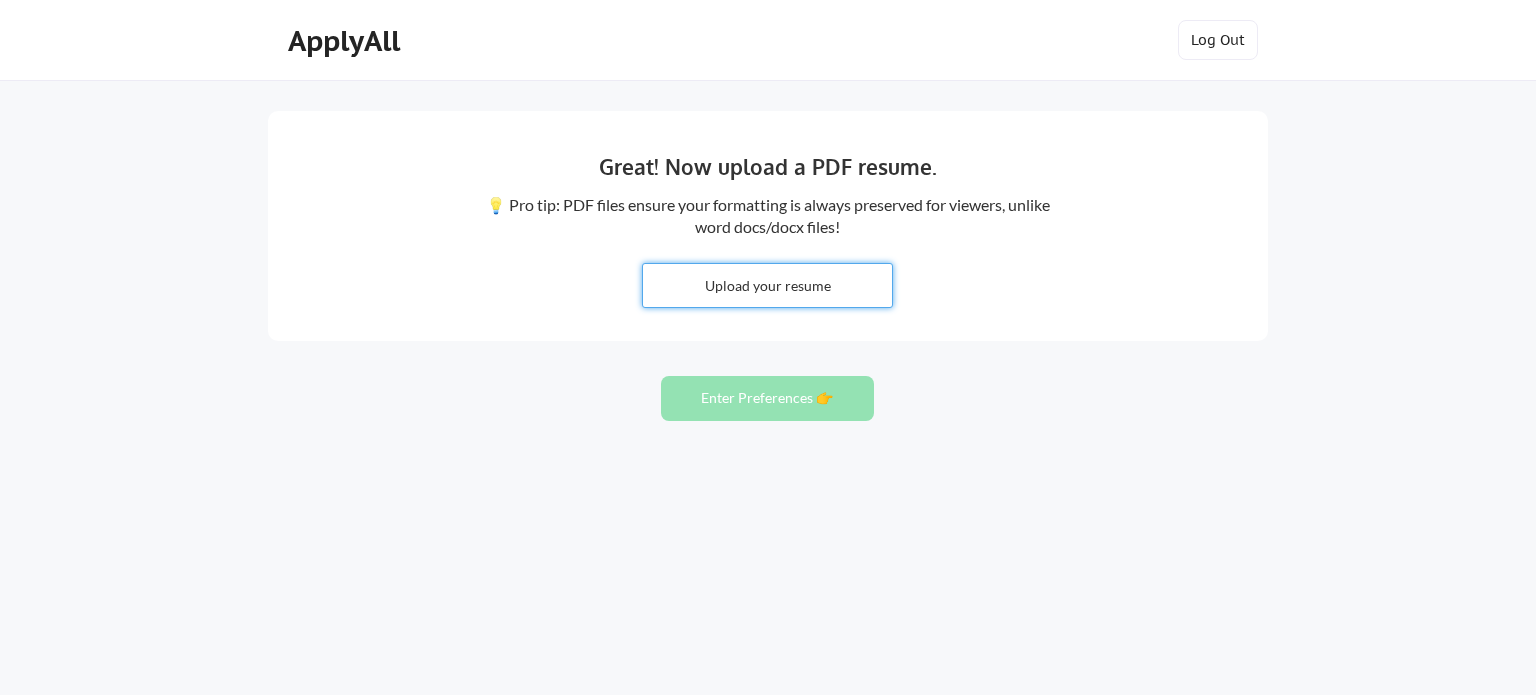 type on "C:\fakepath\random_data_engineer_cv.pdf" 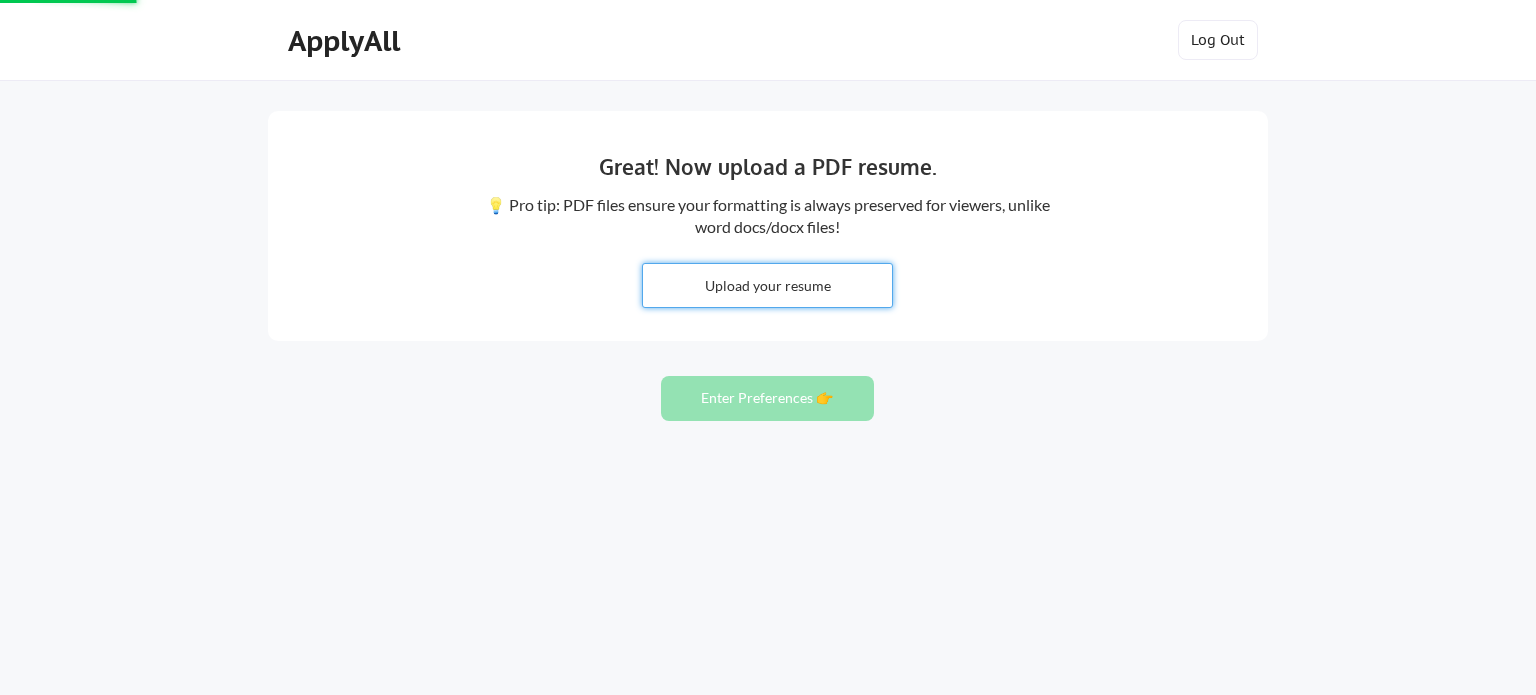 type 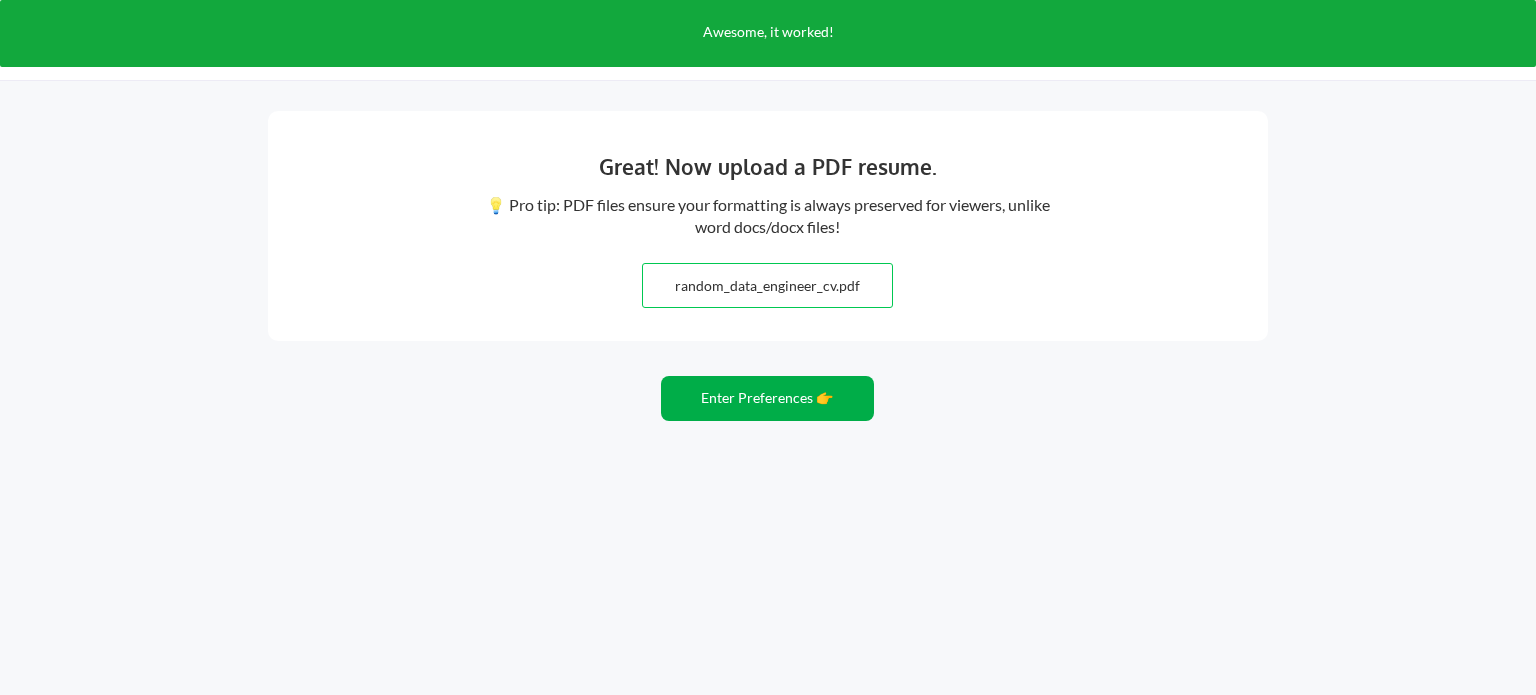 click on "Enter Preferences  👉" at bounding box center (767, 398) 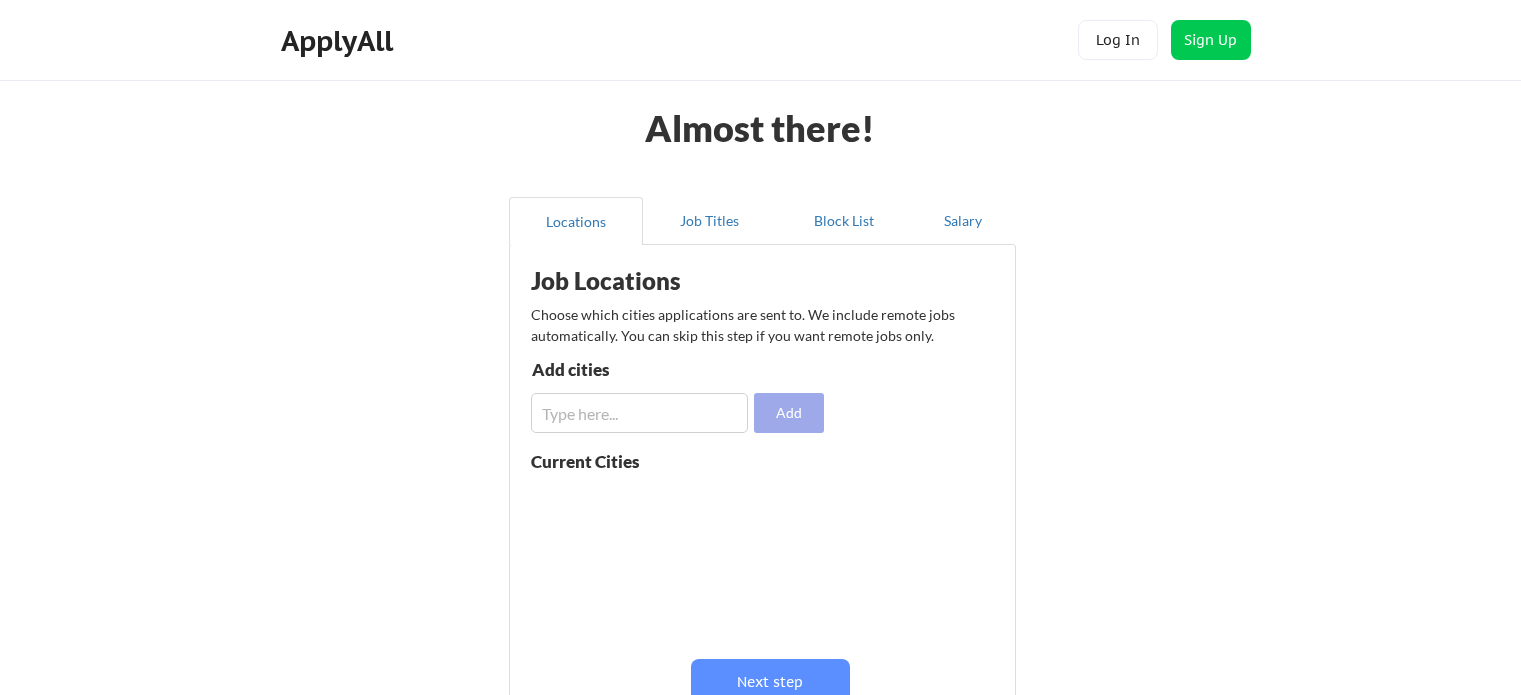 scroll, scrollTop: 0, scrollLeft: 0, axis: both 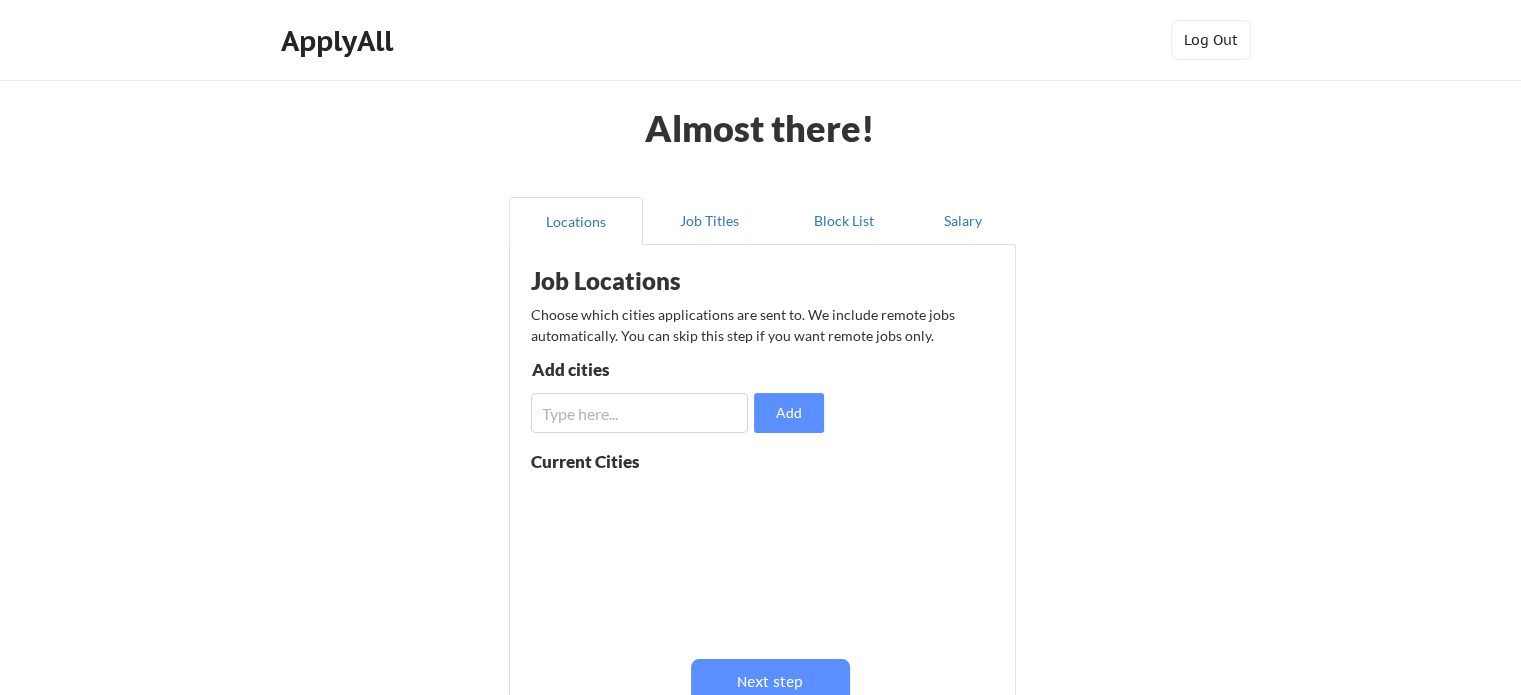 click at bounding box center [639, 413] 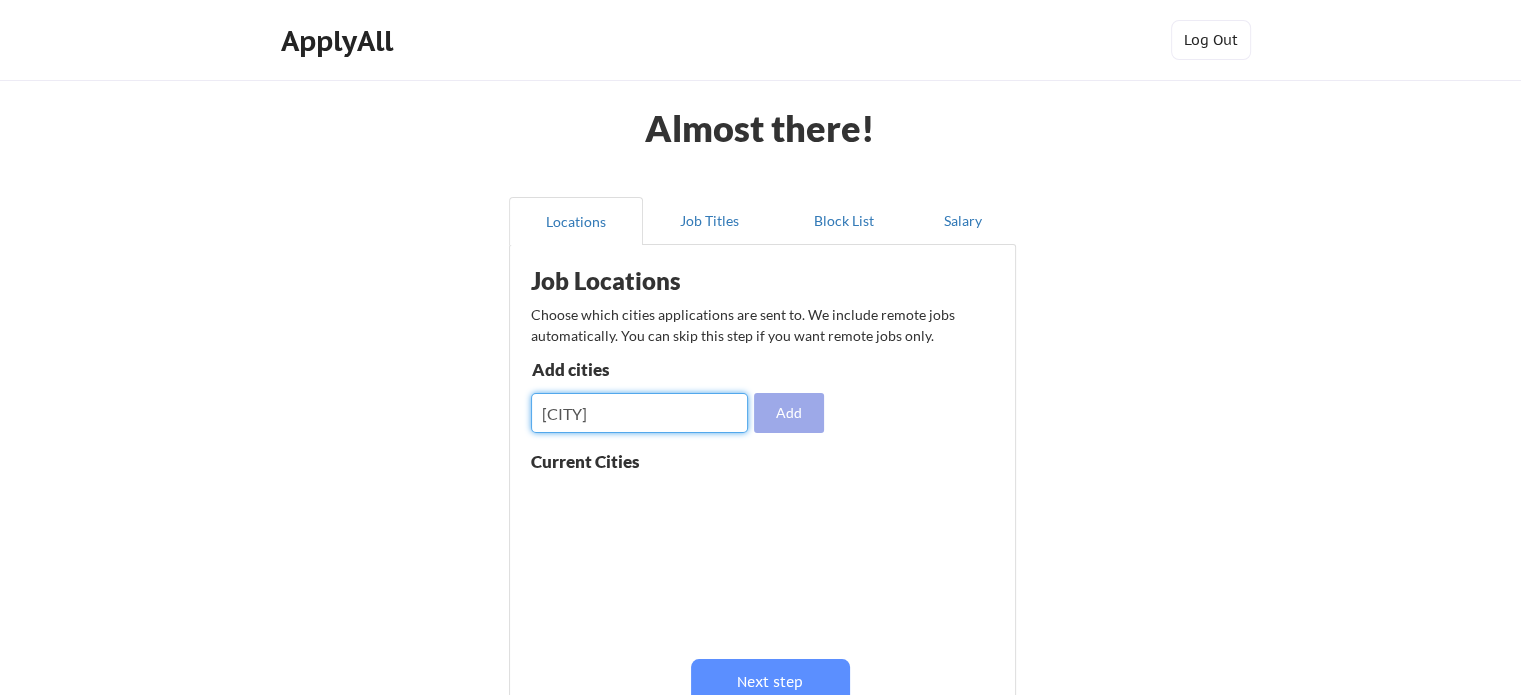 type on "[CITY]" 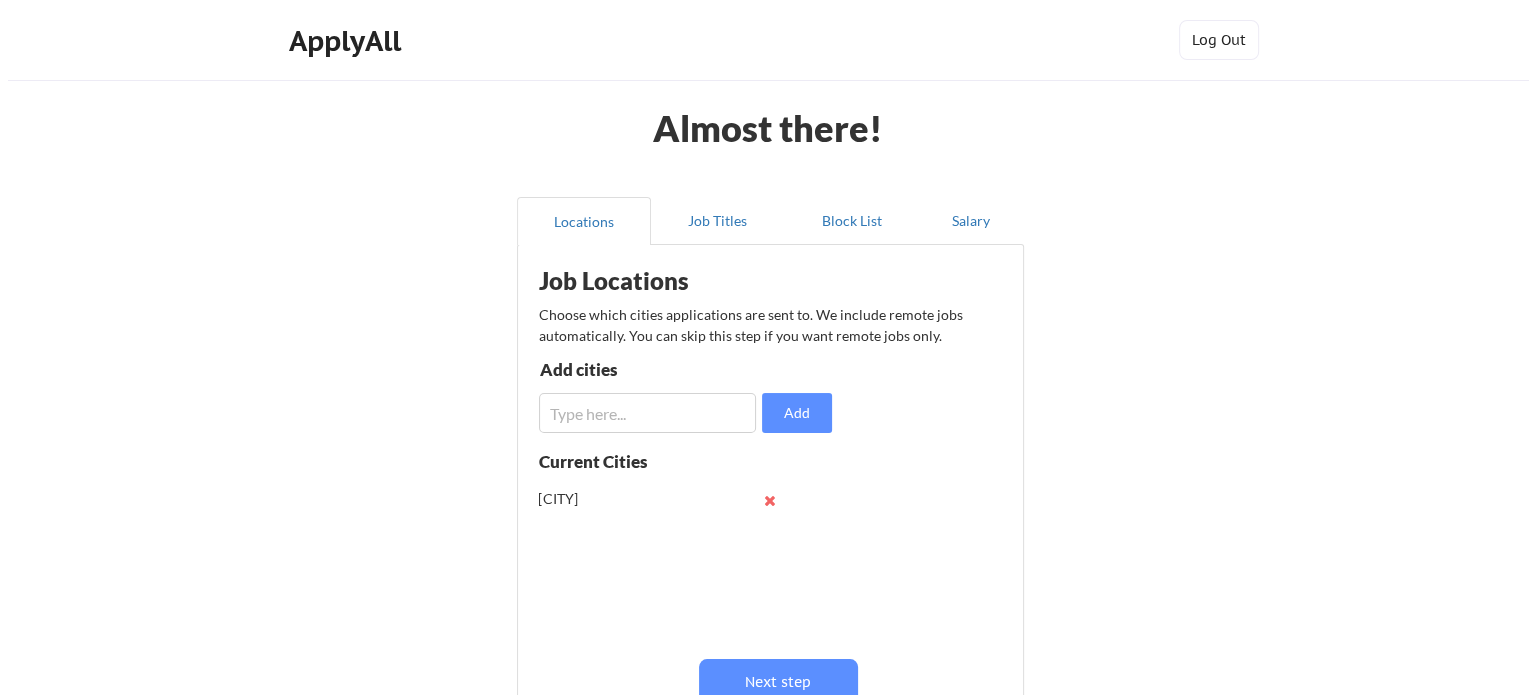 scroll, scrollTop: 130, scrollLeft: 0, axis: vertical 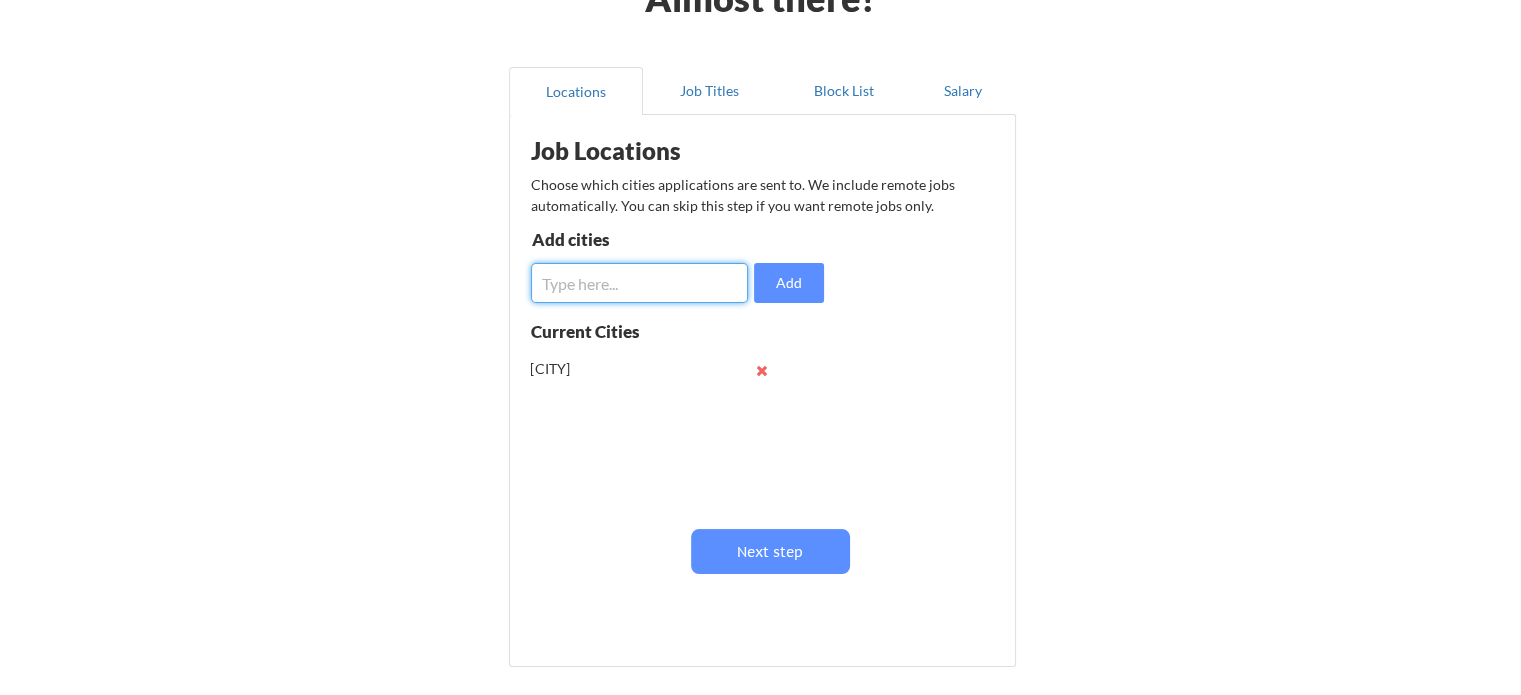 click at bounding box center (639, 283) 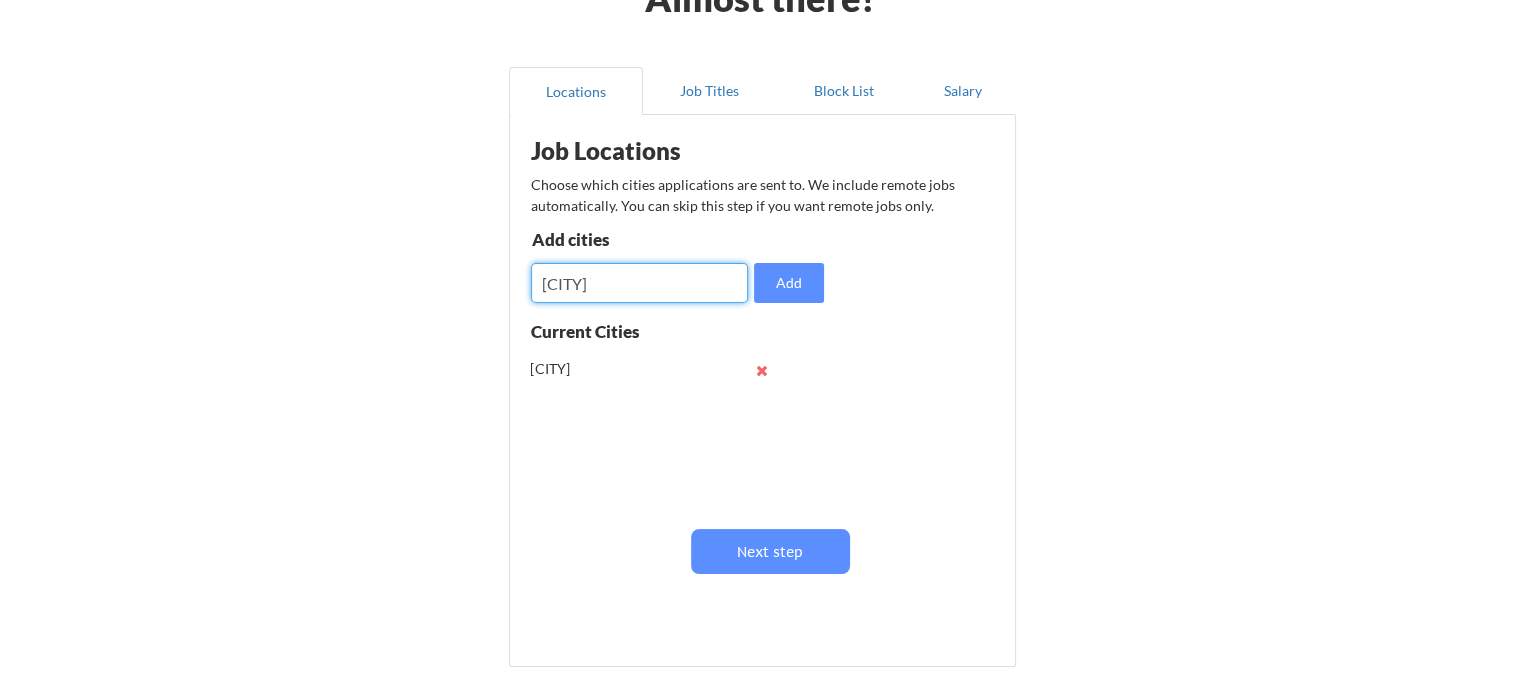 type on "miami" 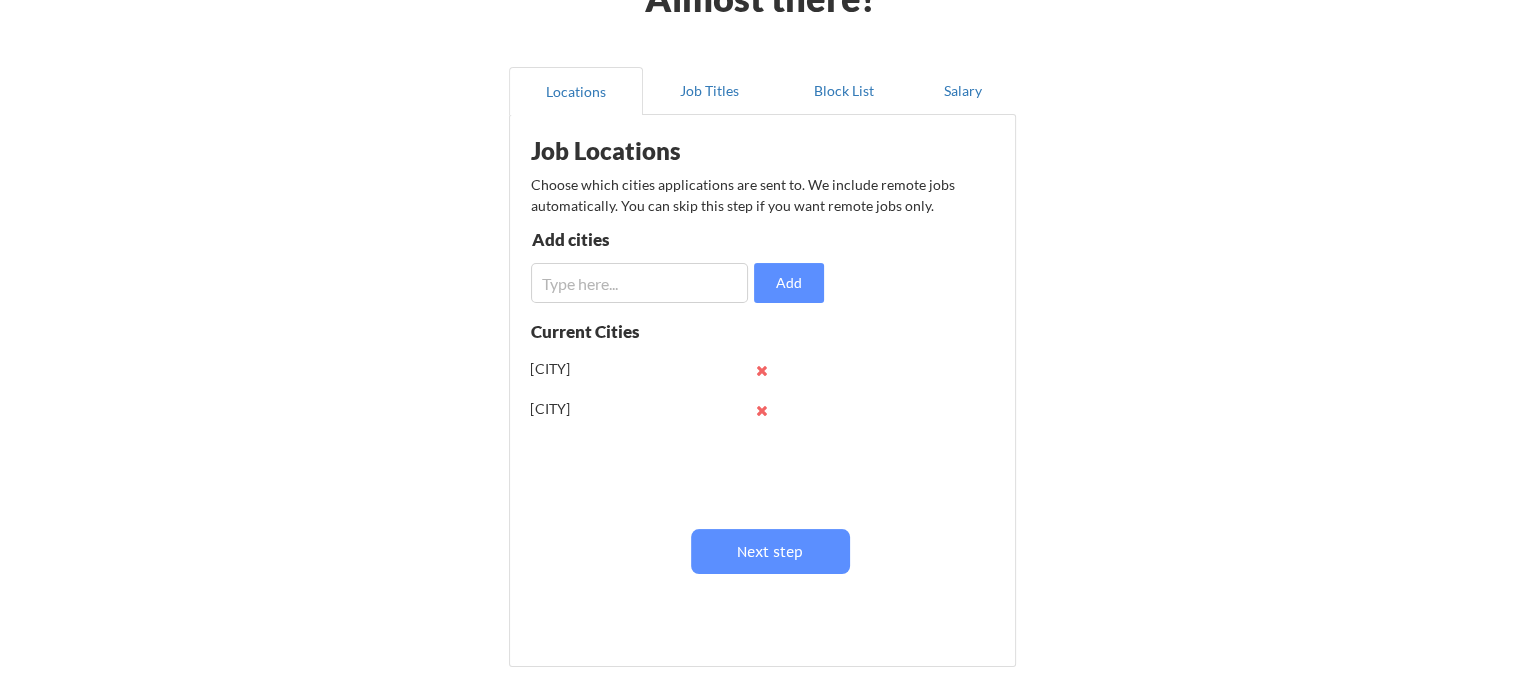 click at bounding box center [639, 283] 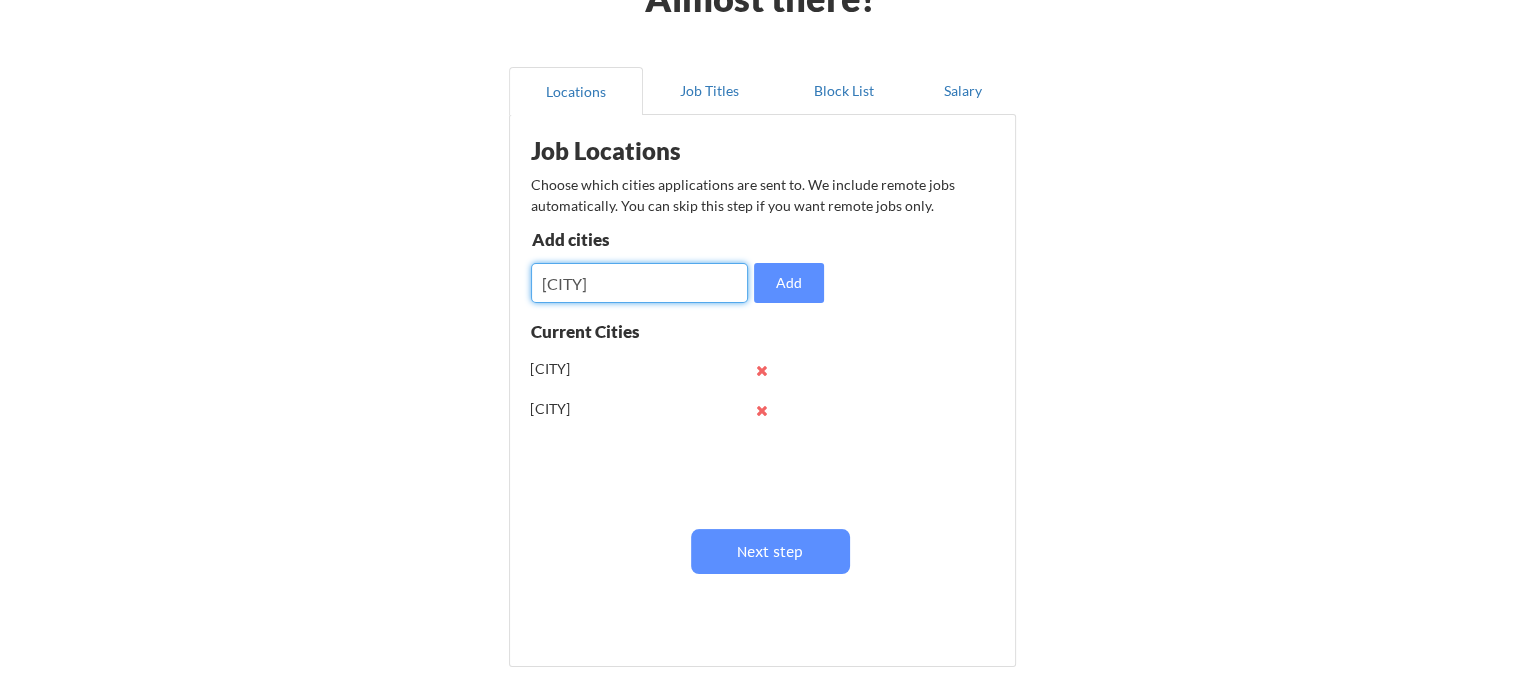 type on "chicago" 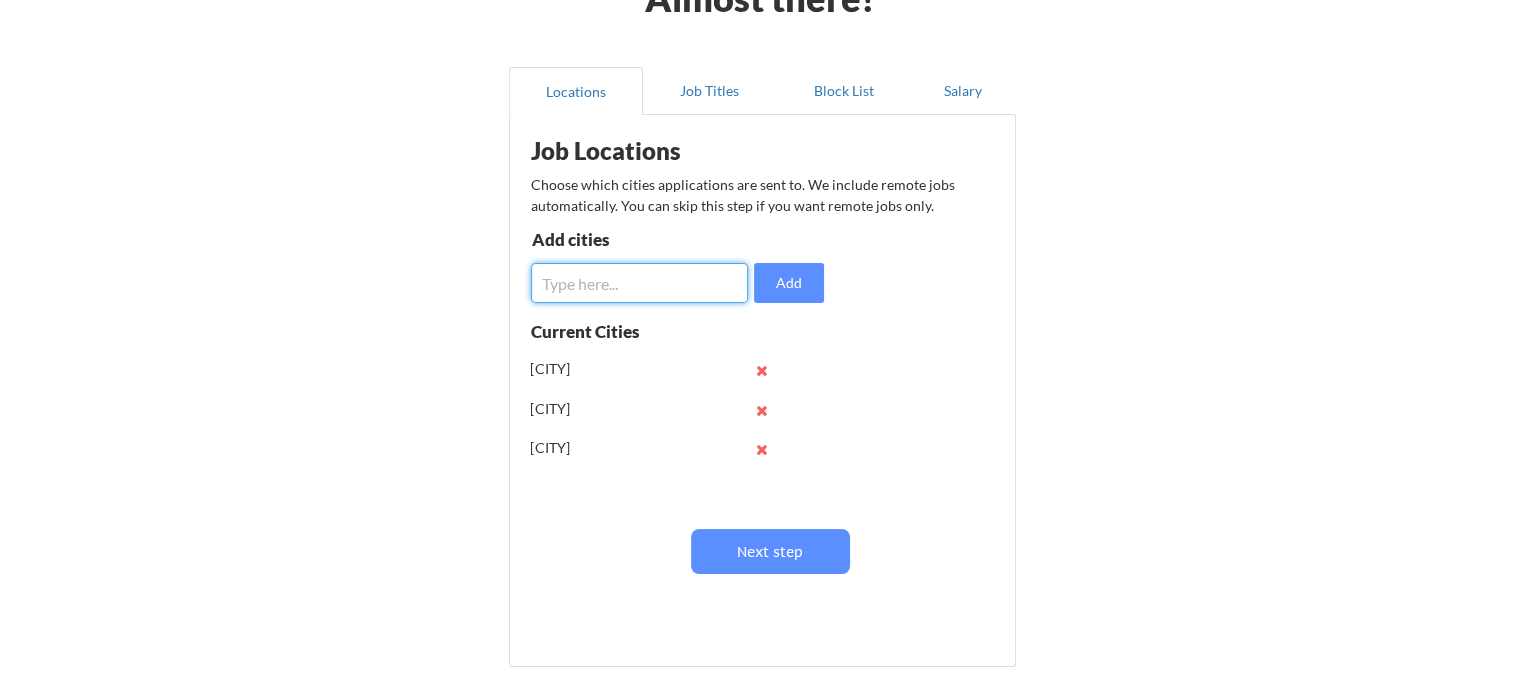 click at bounding box center [639, 283] 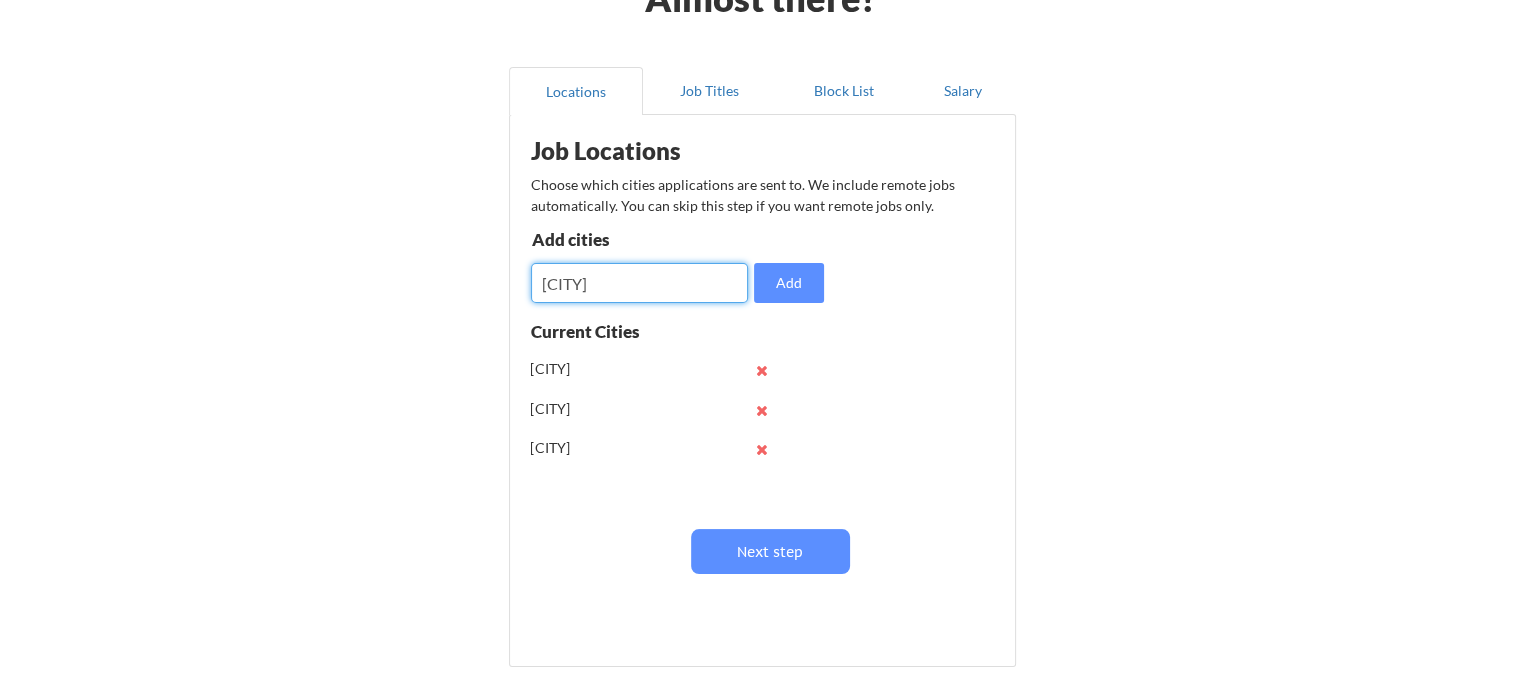type on "hamburg" 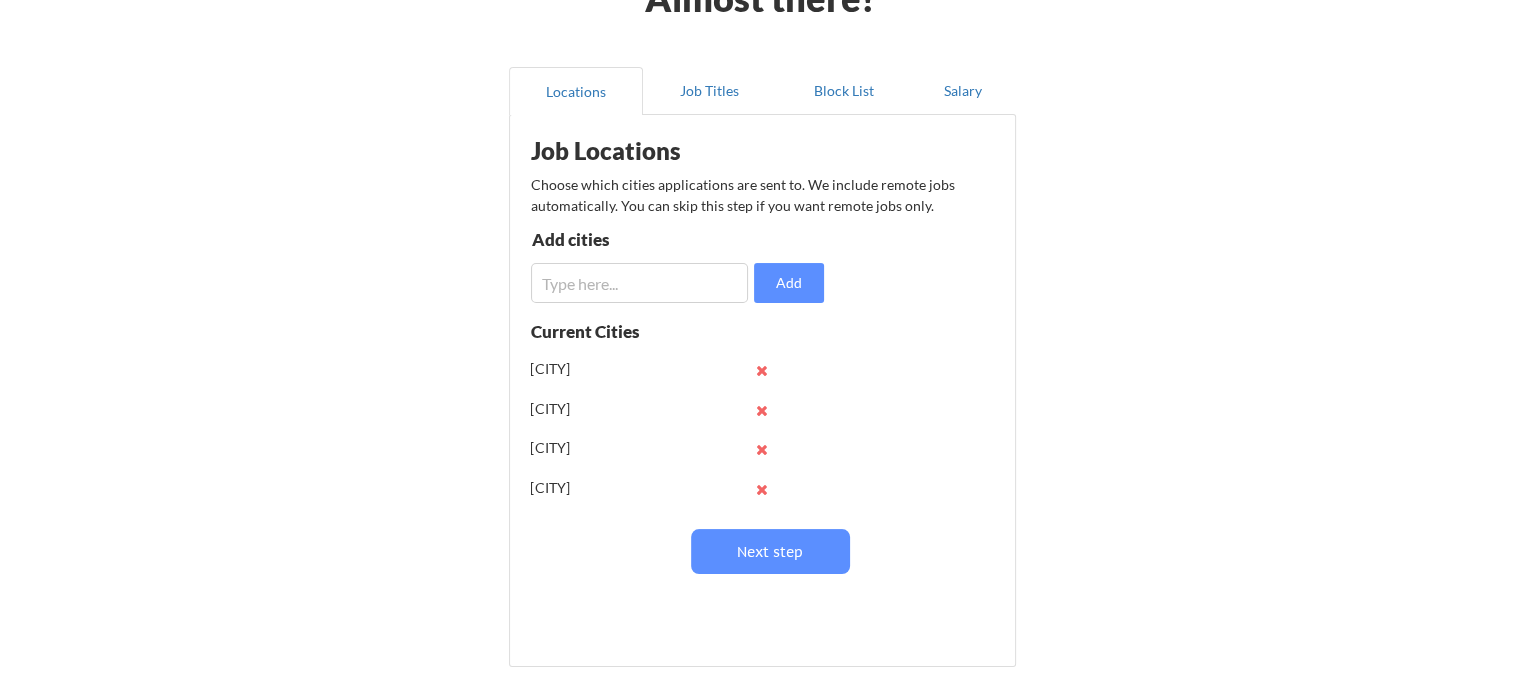 click at bounding box center (639, 283) 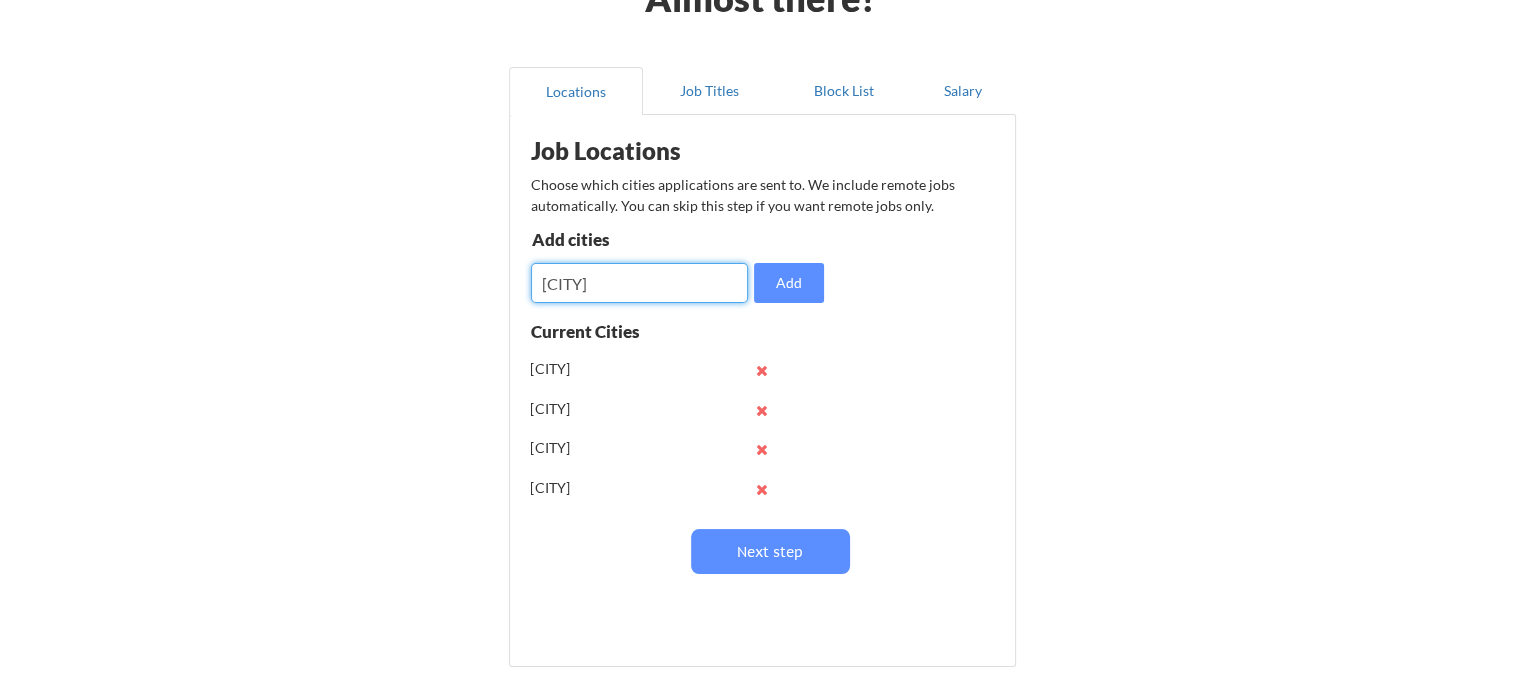 type on "munich" 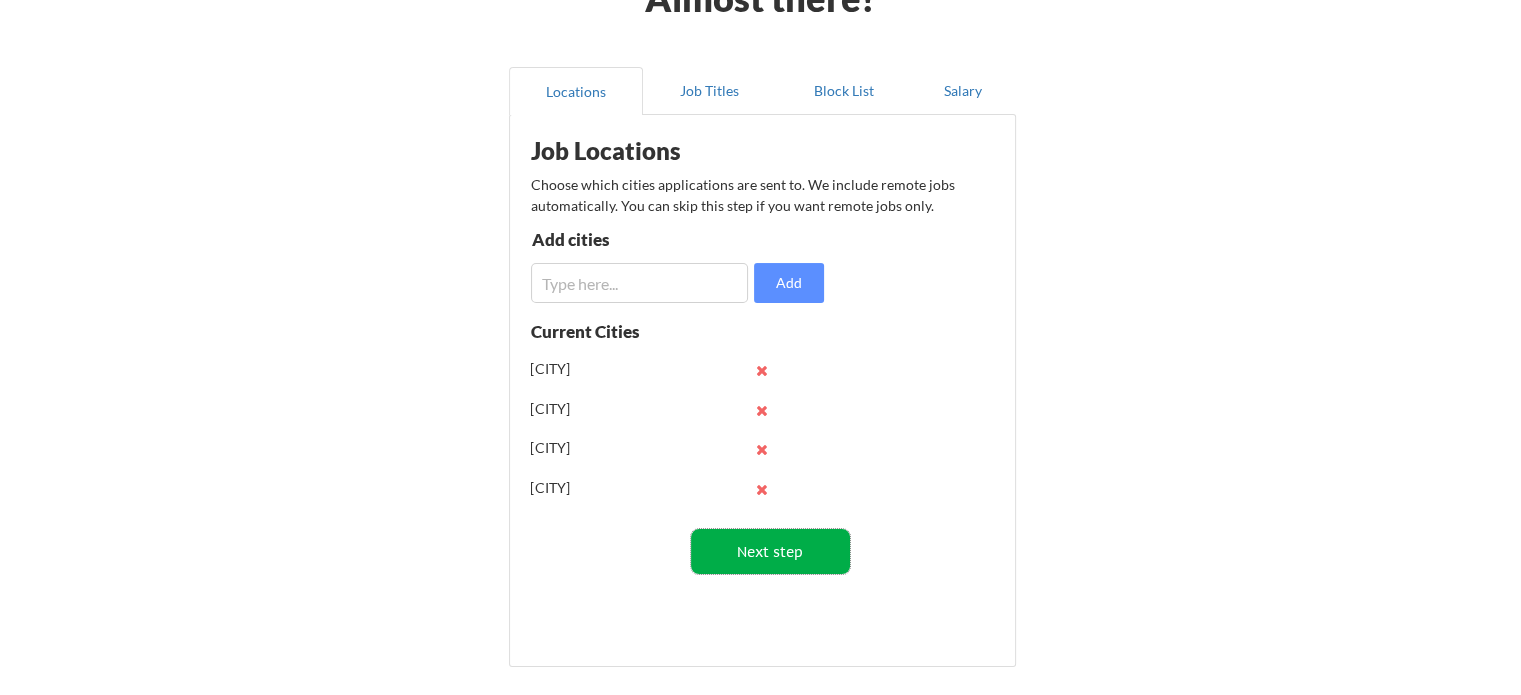 click on "Next step" at bounding box center [770, 551] 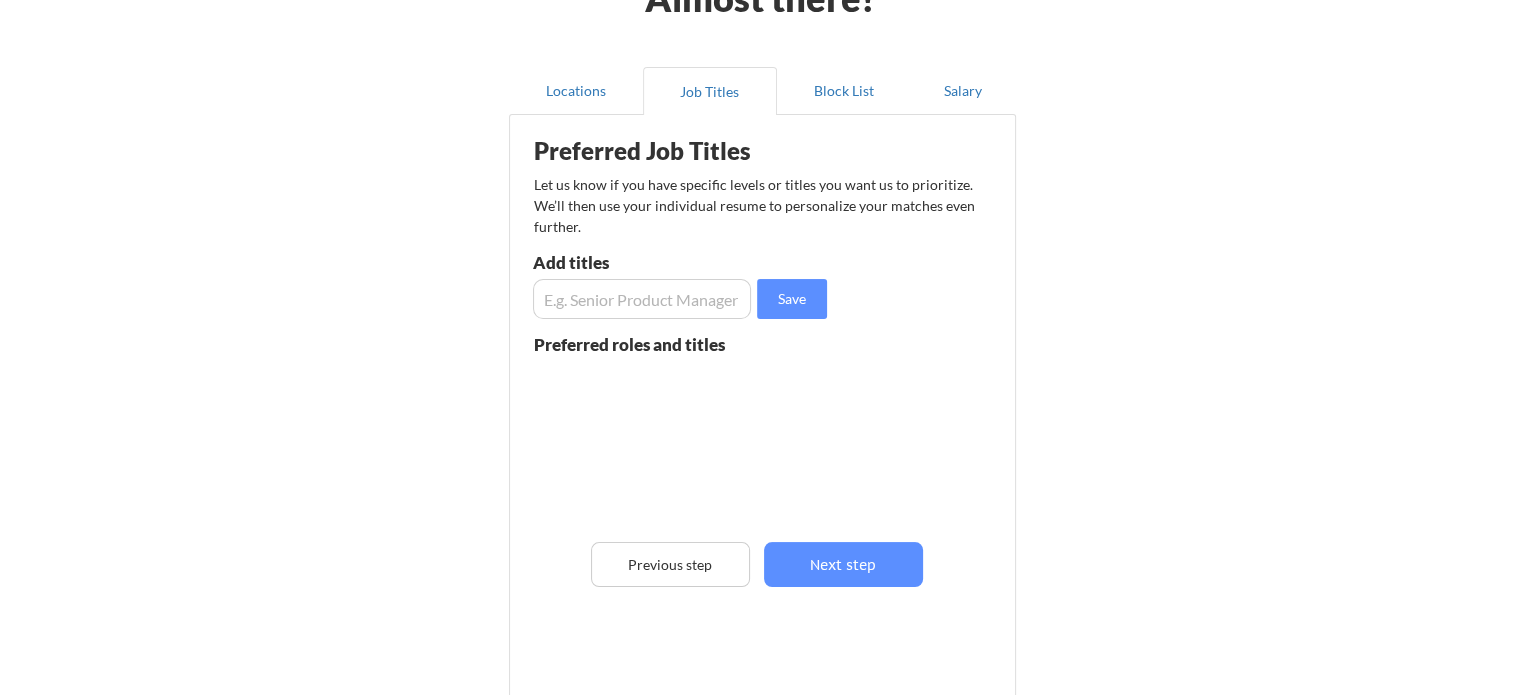 click at bounding box center (642, 299) 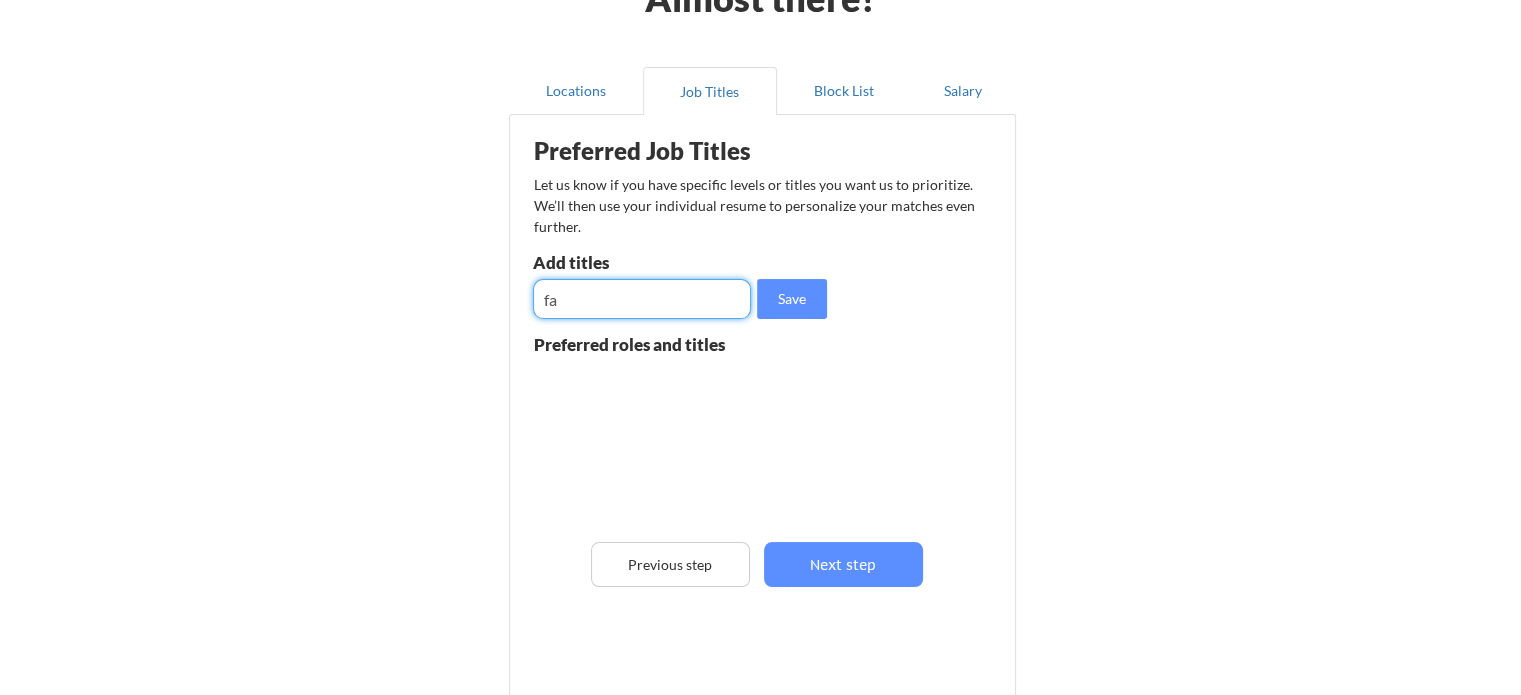 type on "f" 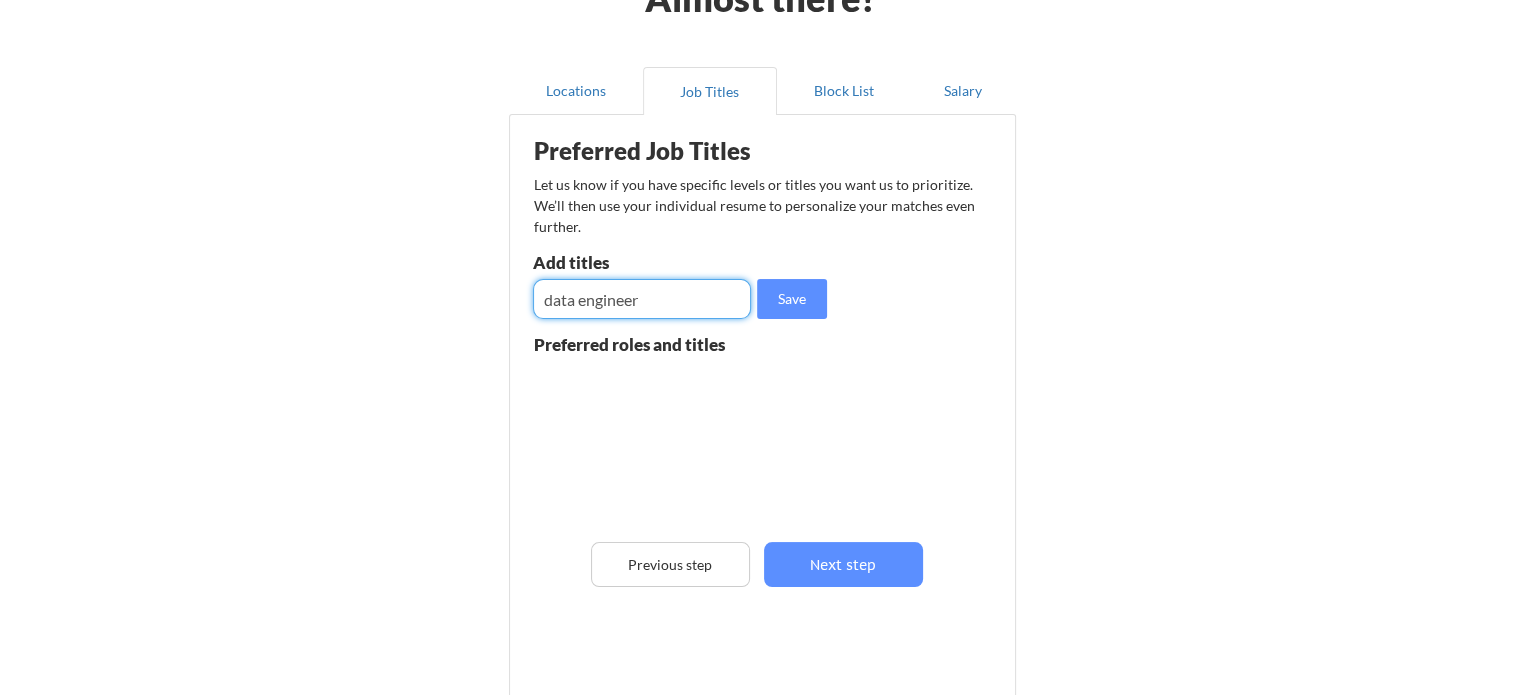 type on "data engineer" 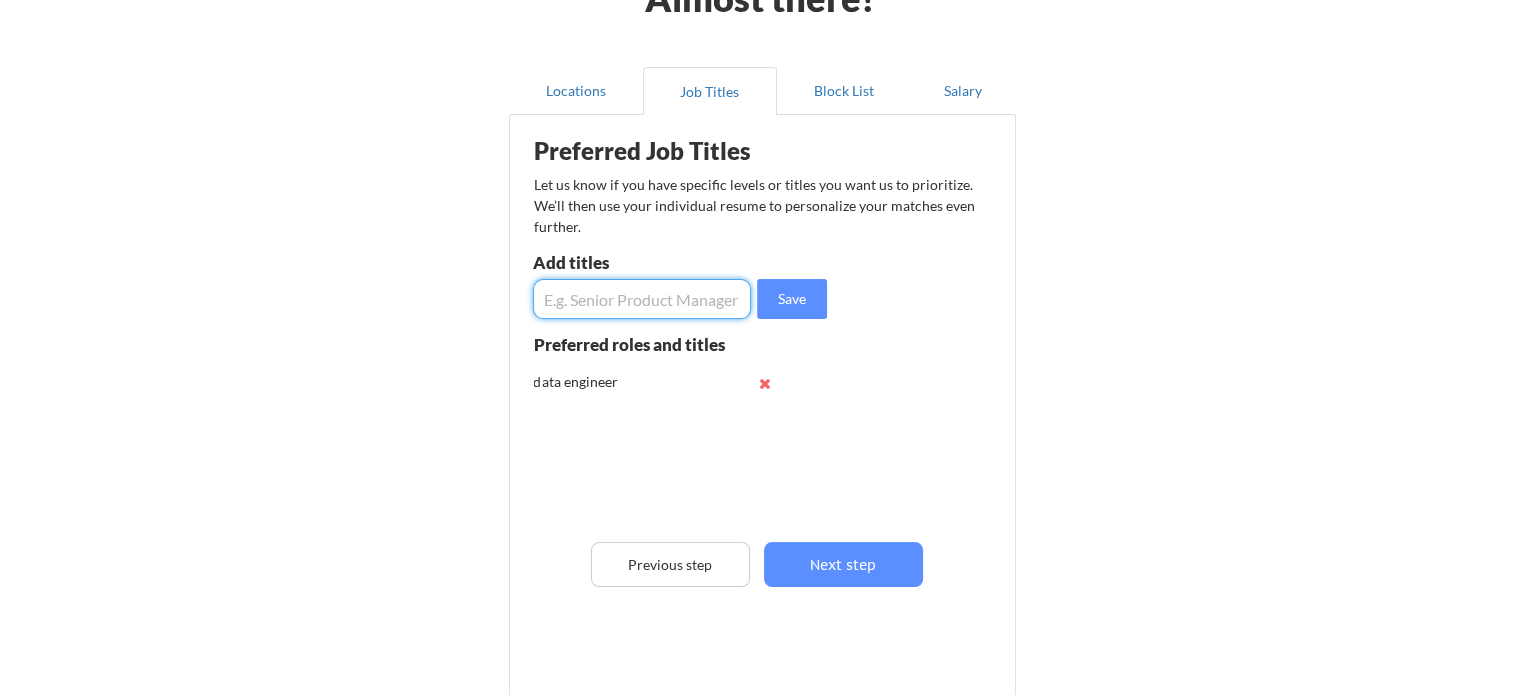 click at bounding box center (642, 299) 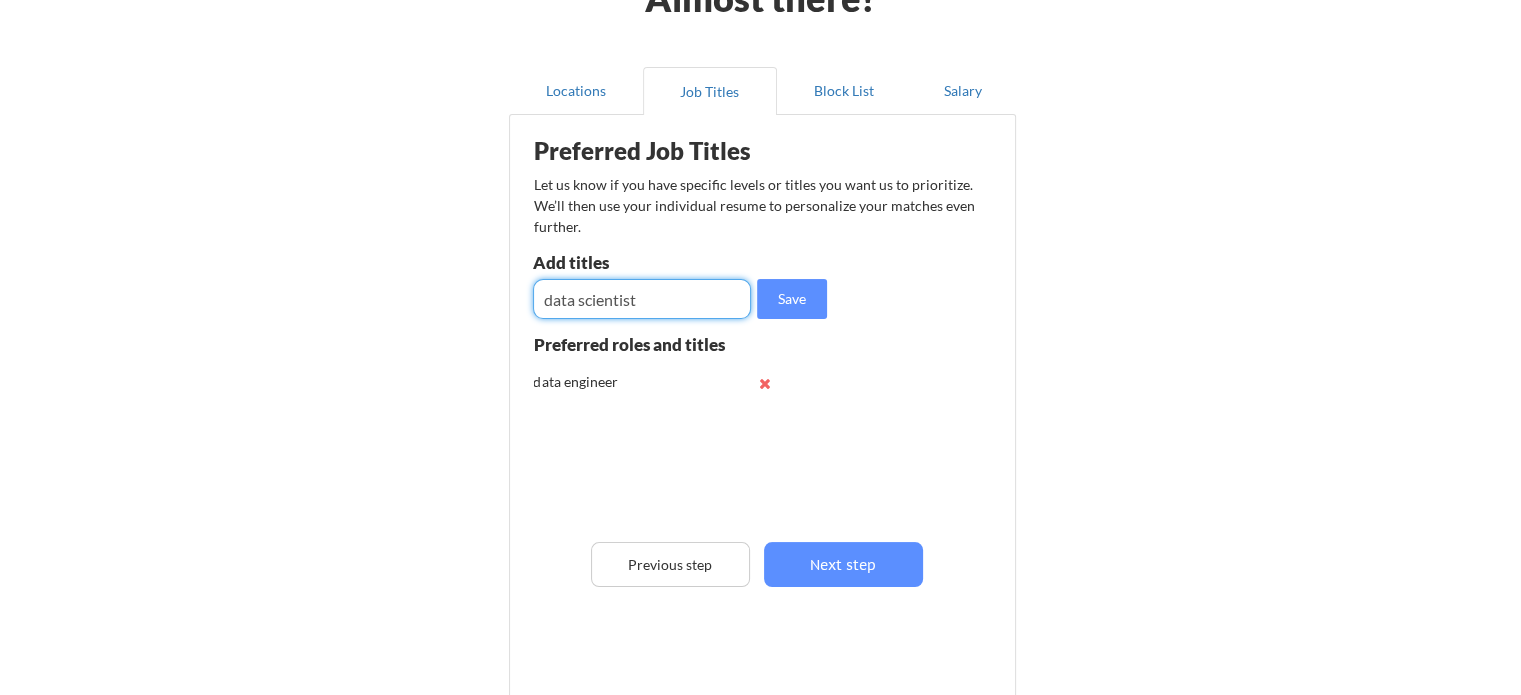 type on "data scientist" 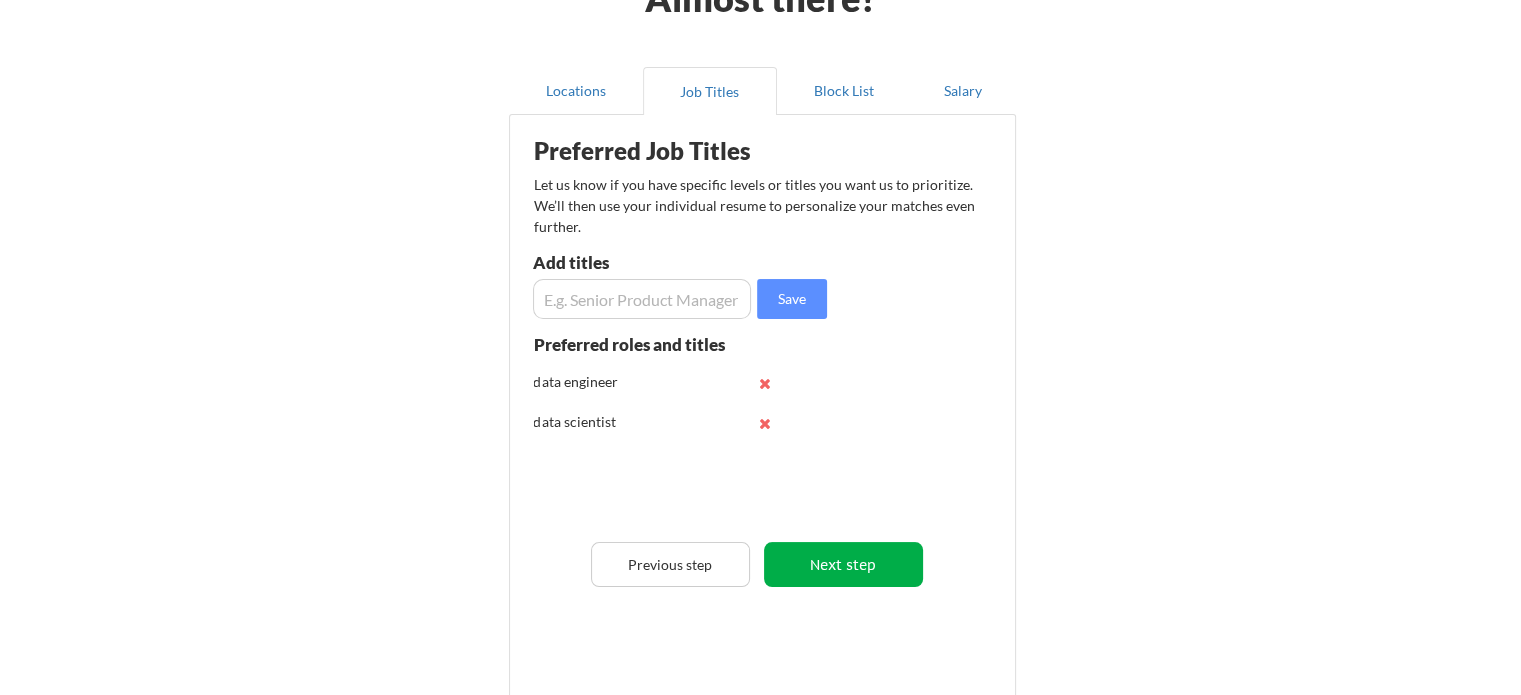 click on "Next step" at bounding box center (843, 564) 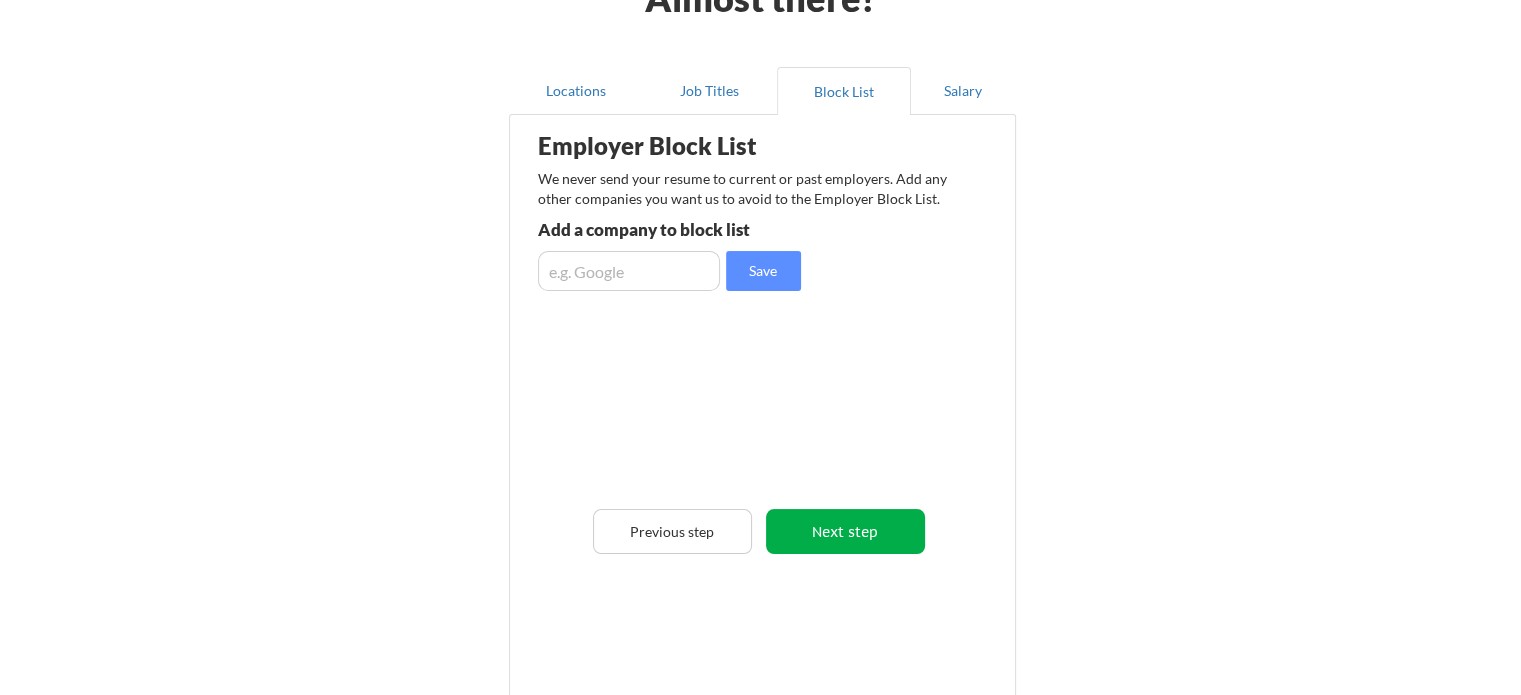 click on "Next step" at bounding box center (845, 531) 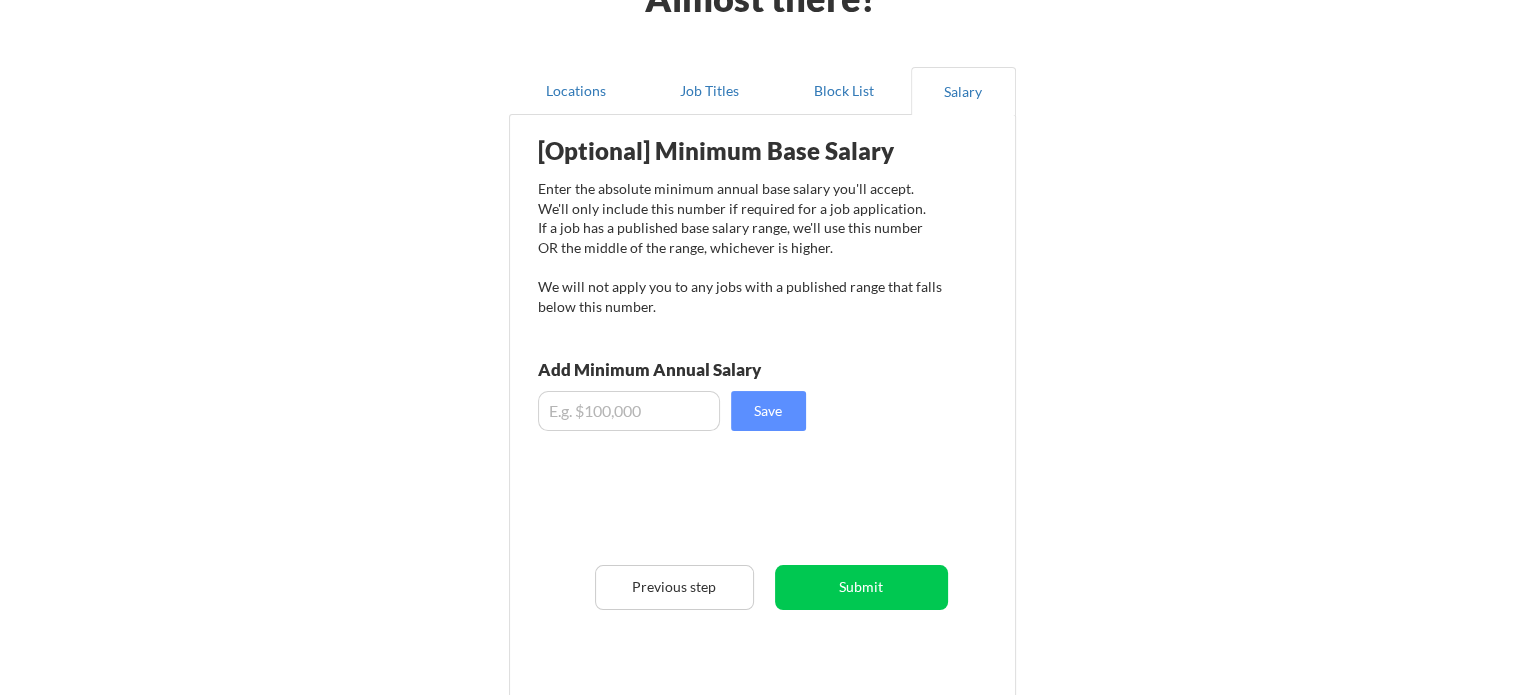 click at bounding box center [629, 411] 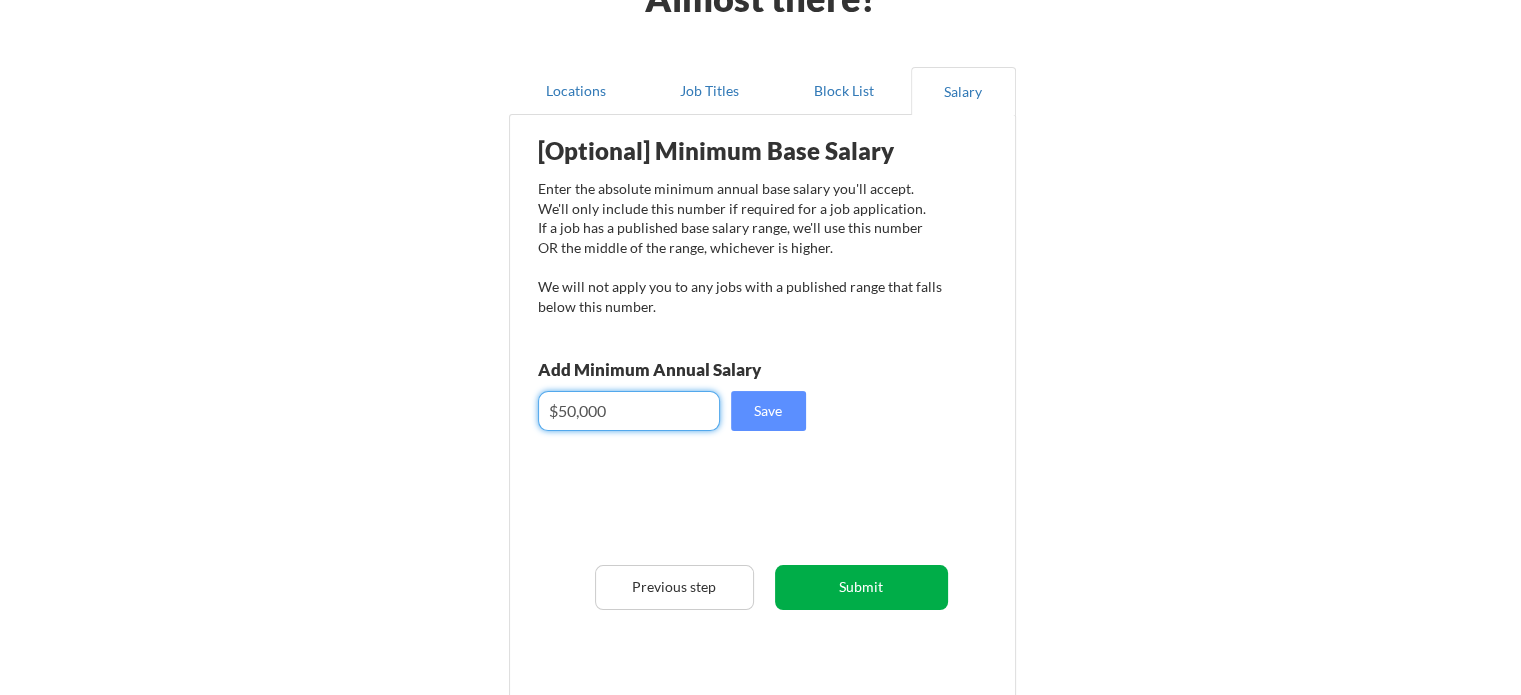 type on "$50,000" 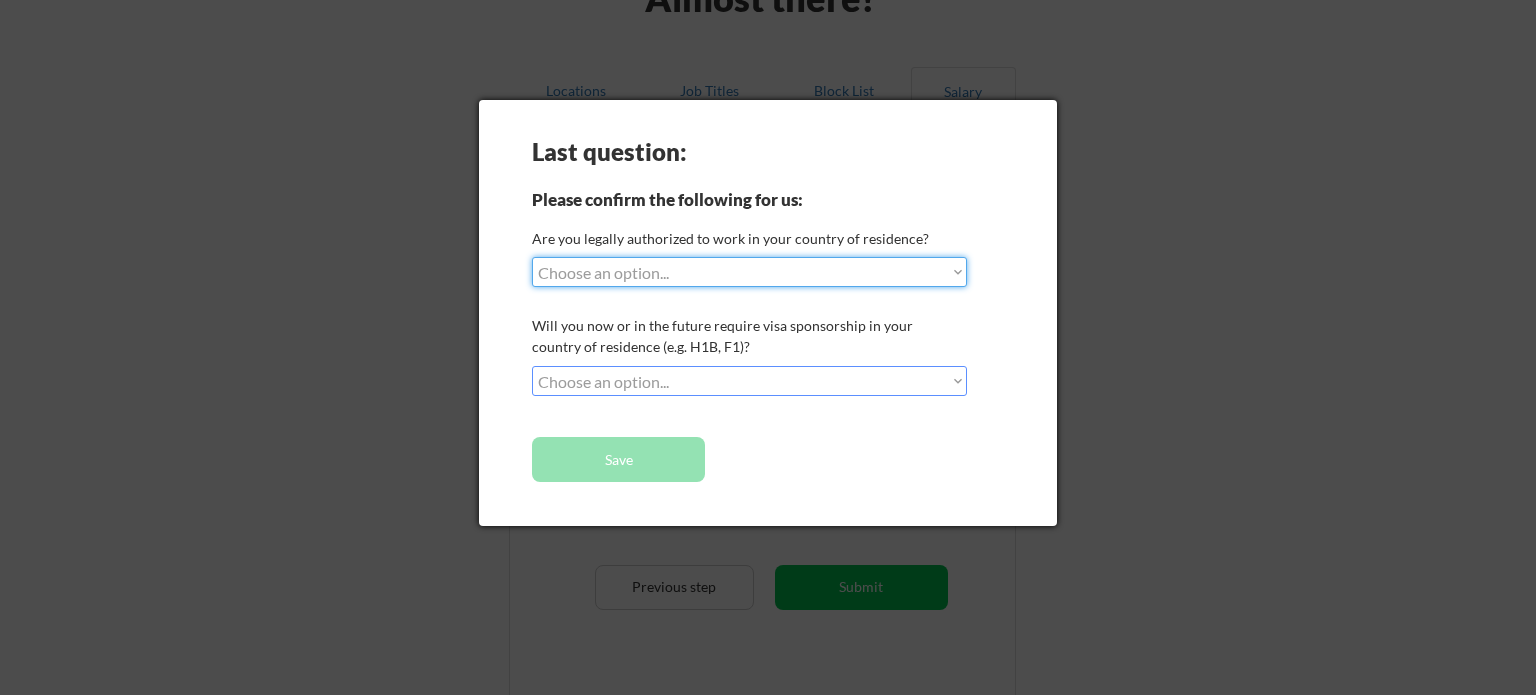 click on "Choose an option... Yes, I am a US Citizen Yes, I am a Canadian Citizen Yes, I am a US Green Card Holder Yes, I am an Other Permanent Resident Yes, I am here on a visa (H1B, OPT, etc.) No, I am not (yet) authorized" at bounding box center (749, 272) 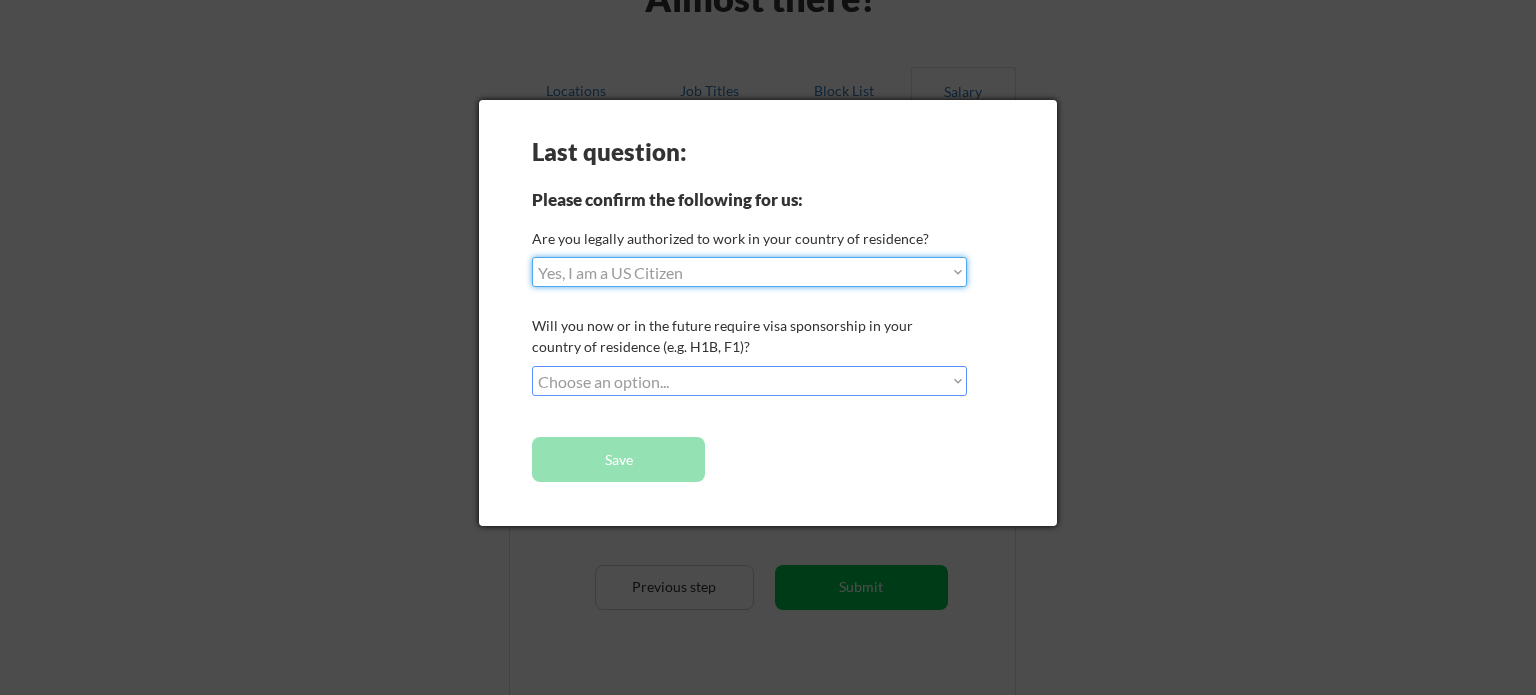 click on "Choose an option... Yes, I am a US Citizen Yes, I am a Canadian Citizen Yes, I am a US Green Card Holder Yes, I am an Other Permanent Resident Yes, I am here on a visa (H1B, OPT, etc.) No, I am not (yet) authorized" at bounding box center [749, 272] 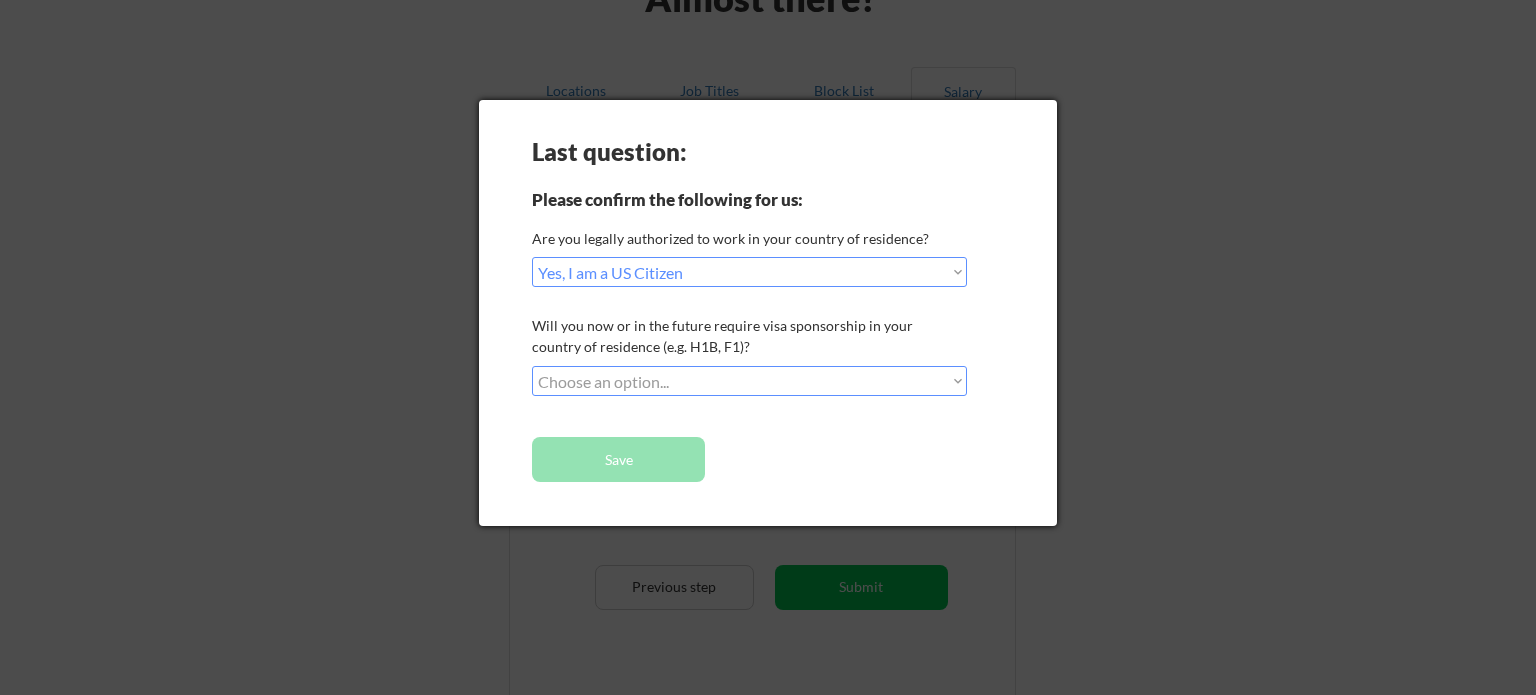 click on "Choose an option... No, I will not need sponsorship Yes, I will need sponsorship" at bounding box center (749, 381) 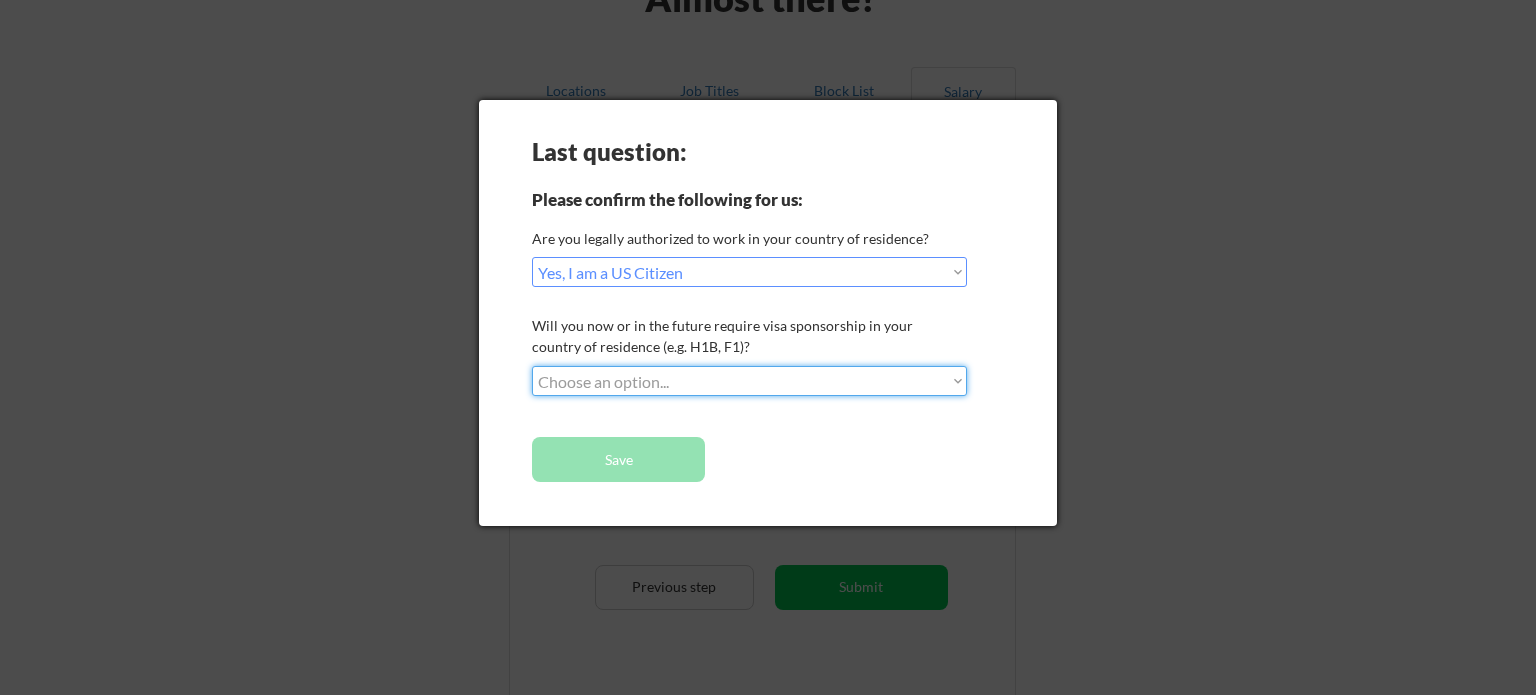 select on ""no__i_will_not_need_sponsorship"" 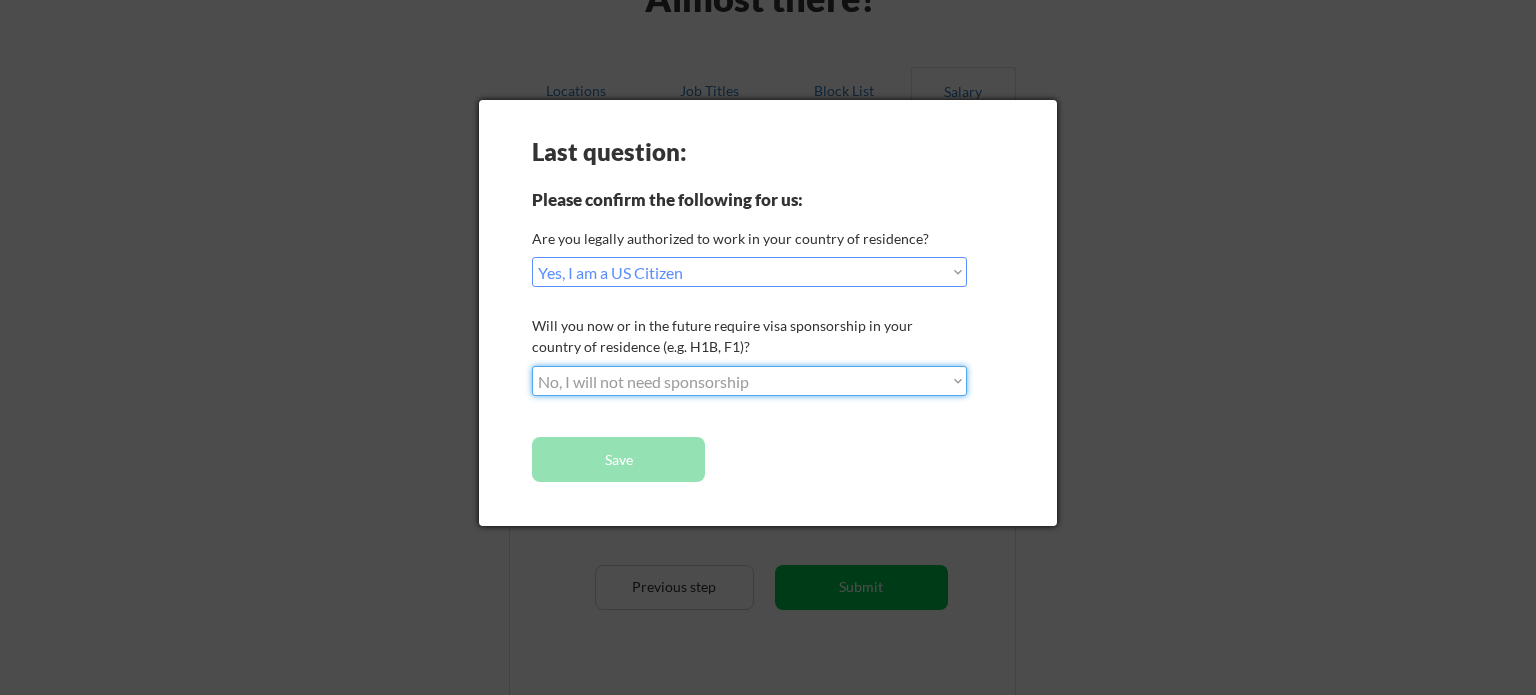click on "Choose an option... No, I will not need sponsorship Yes, I will need sponsorship" at bounding box center [749, 381] 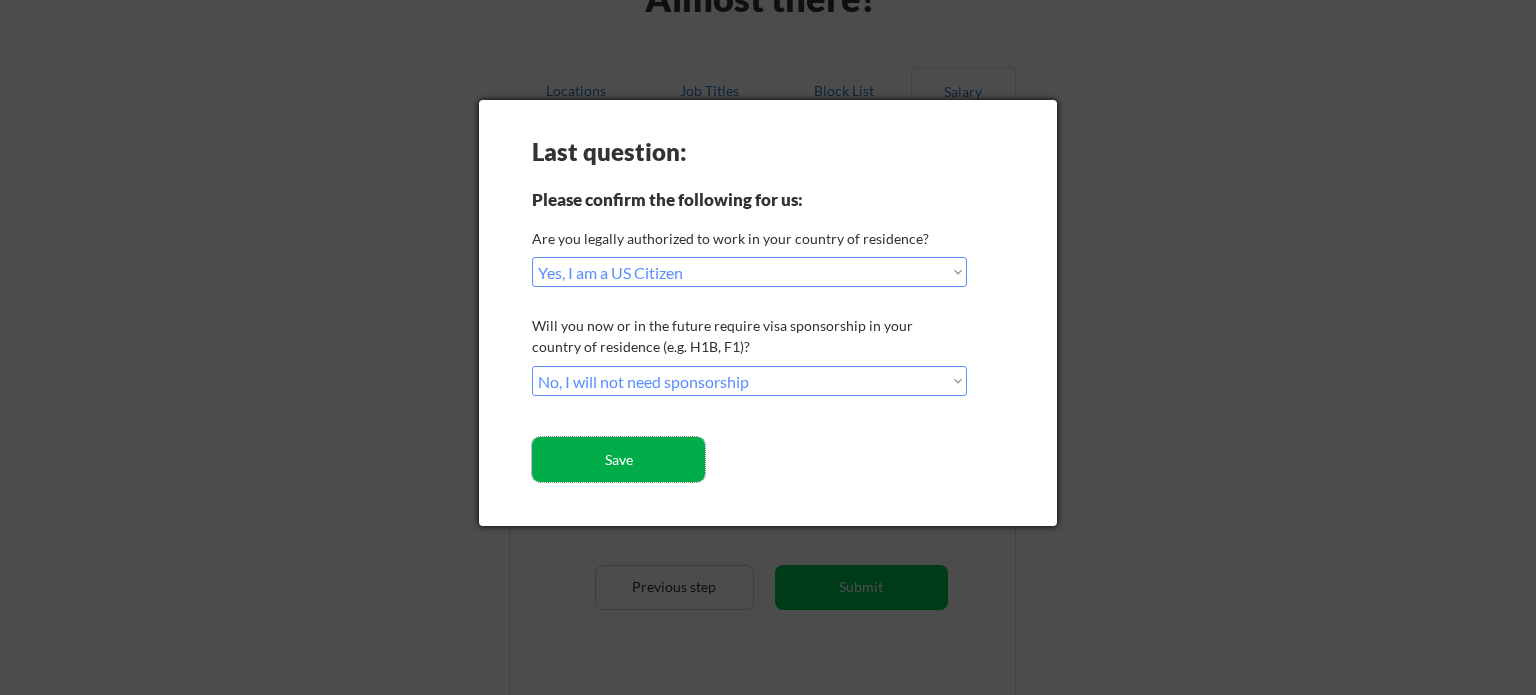 click on "Save" at bounding box center [618, 459] 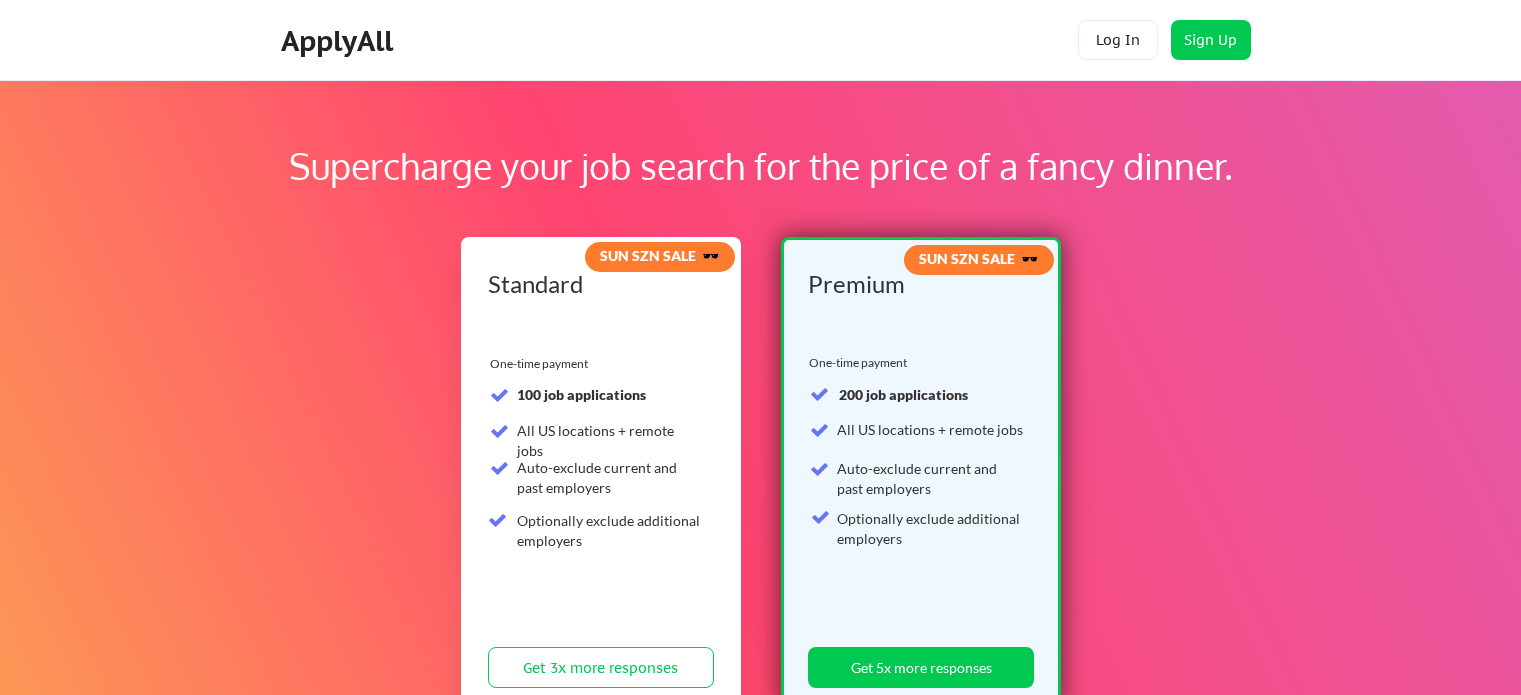 scroll, scrollTop: 0, scrollLeft: 0, axis: both 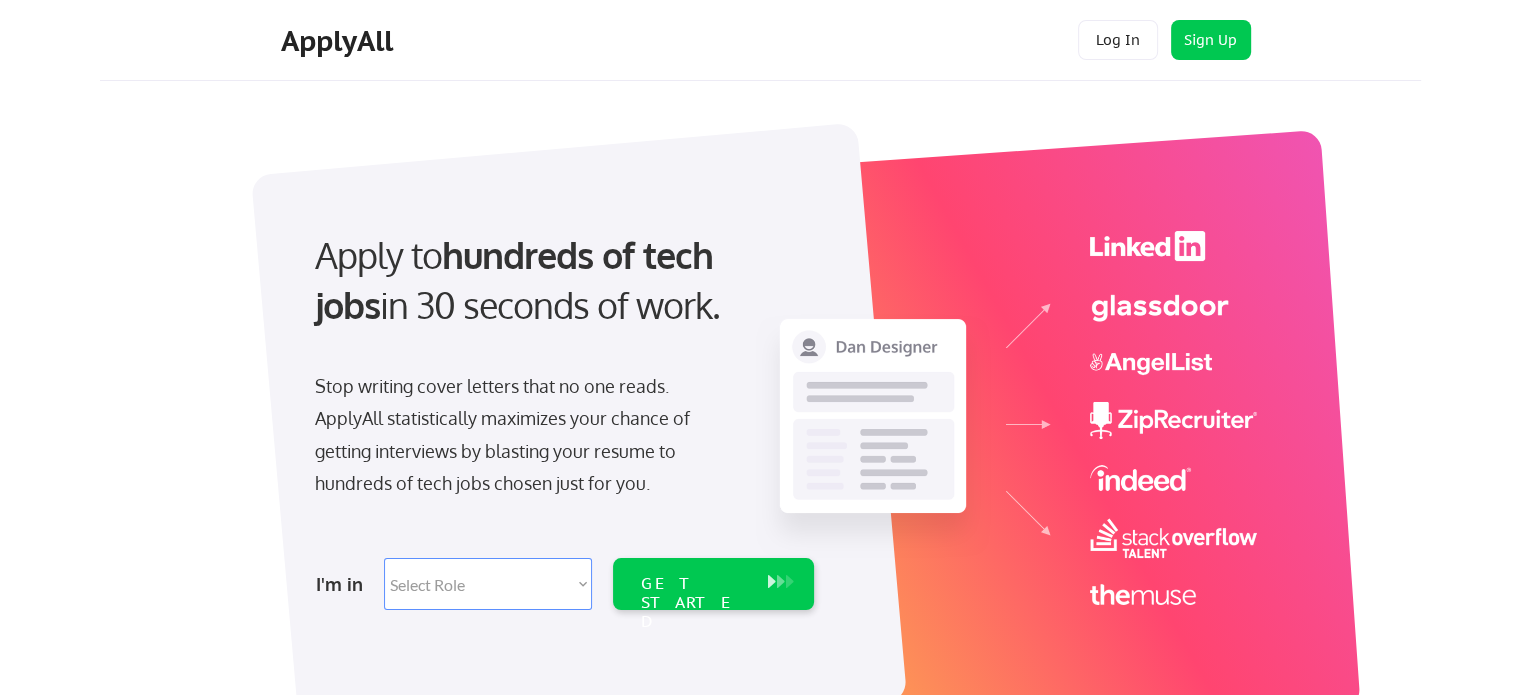 select on ""data_science___analytics"" 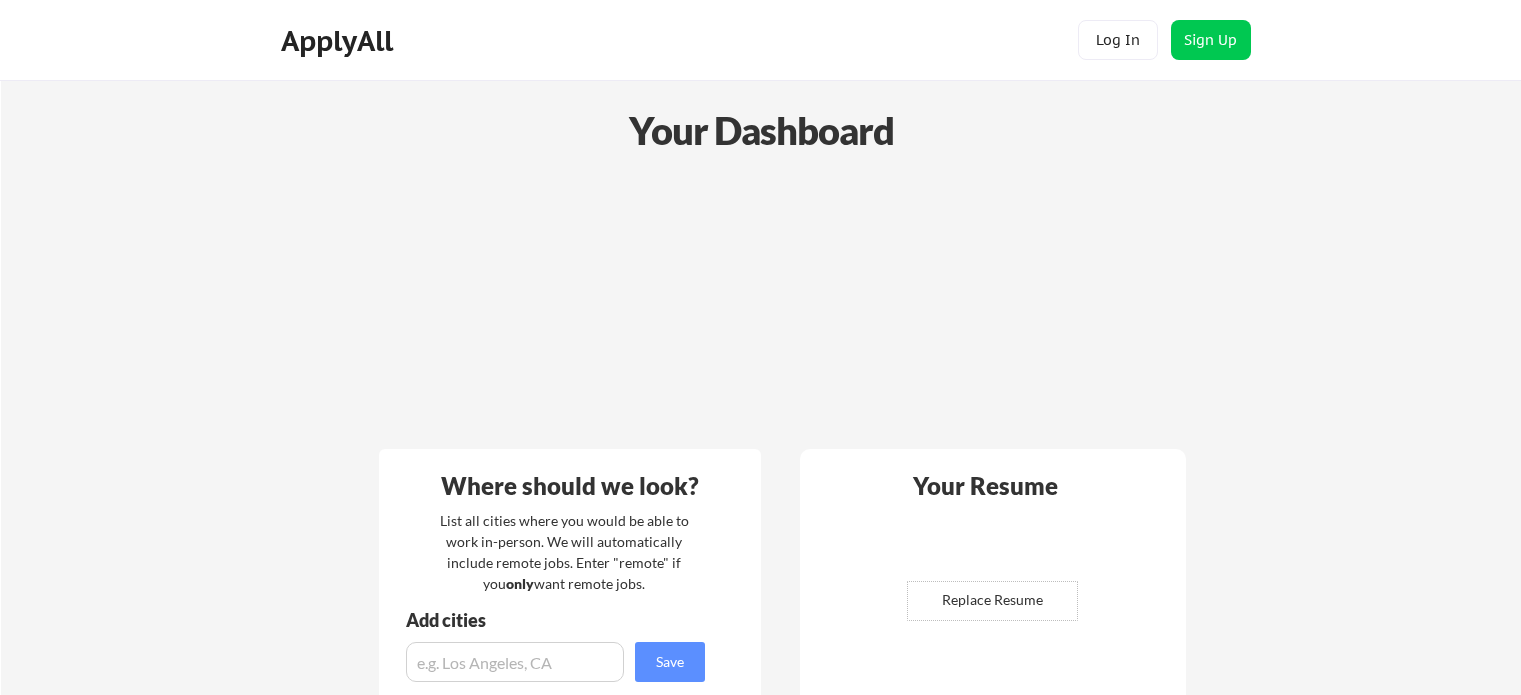 scroll, scrollTop: 0, scrollLeft: 0, axis: both 